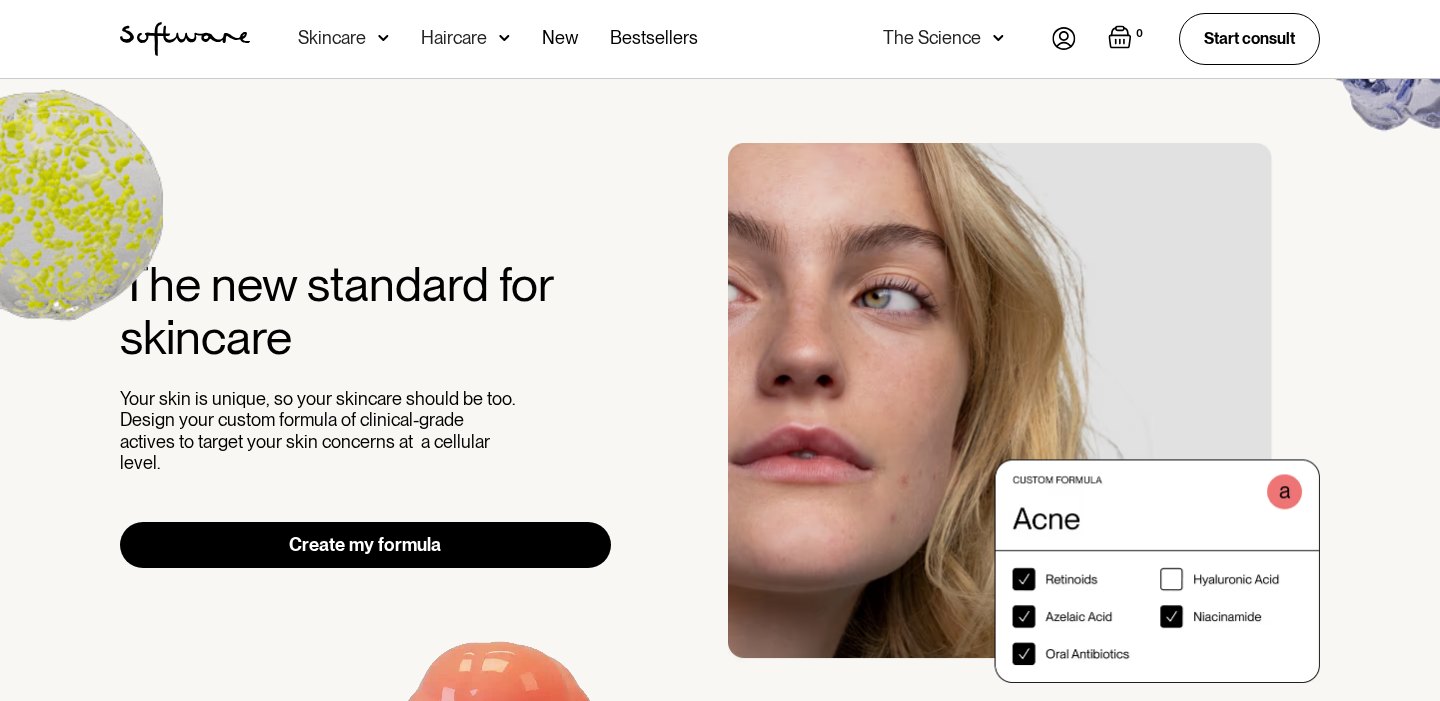 scroll, scrollTop: 0, scrollLeft: 0, axis: both 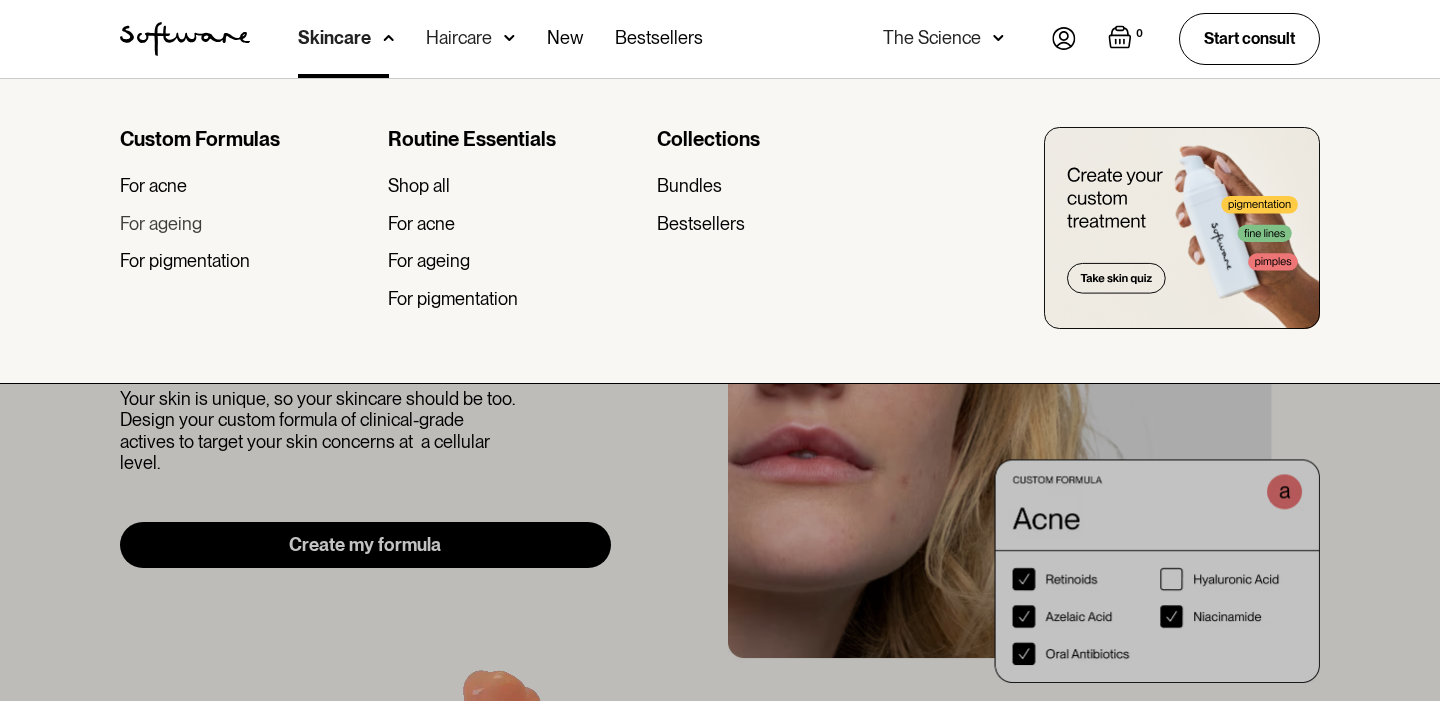 click on "For ageing" at bounding box center [161, 224] 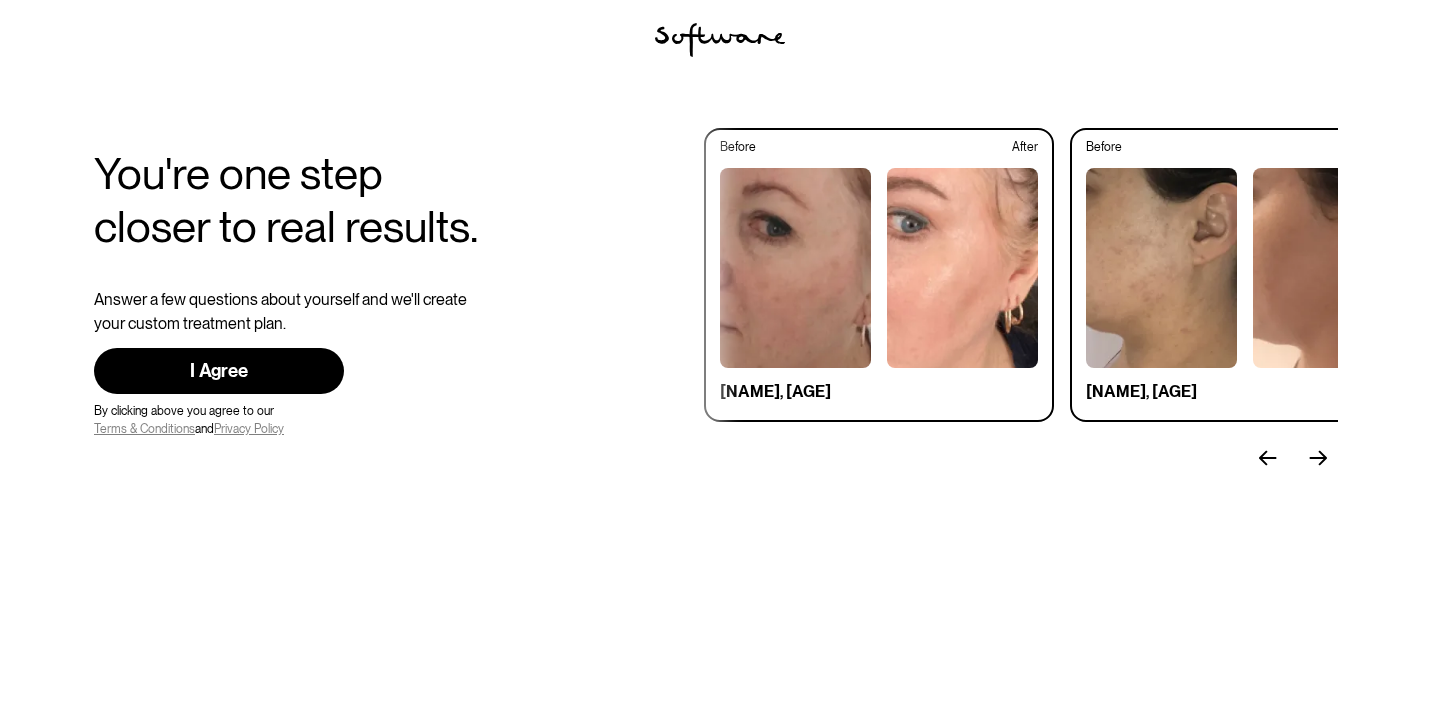 click on "I Agree" at bounding box center (219, 371) 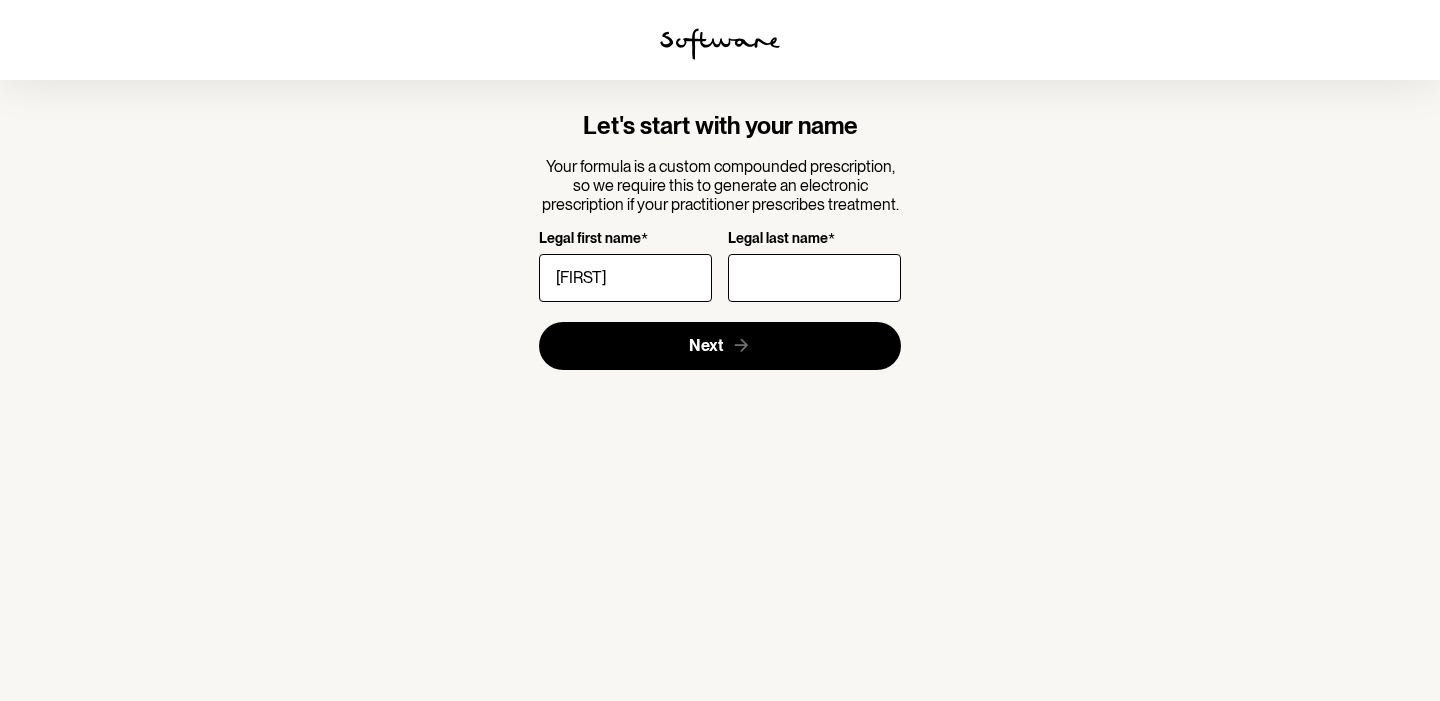 type on "[FIRST]" 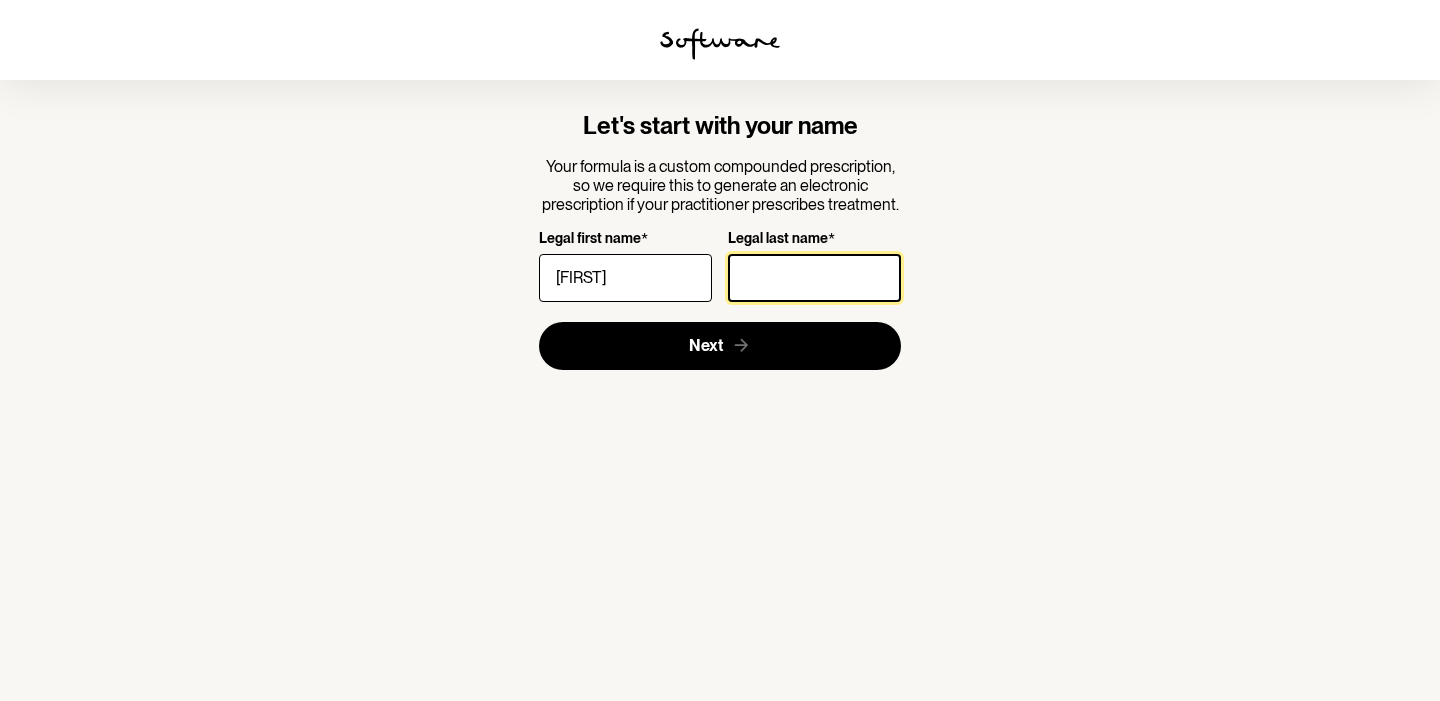 scroll, scrollTop: 0, scrollLeft: 0, axis: both 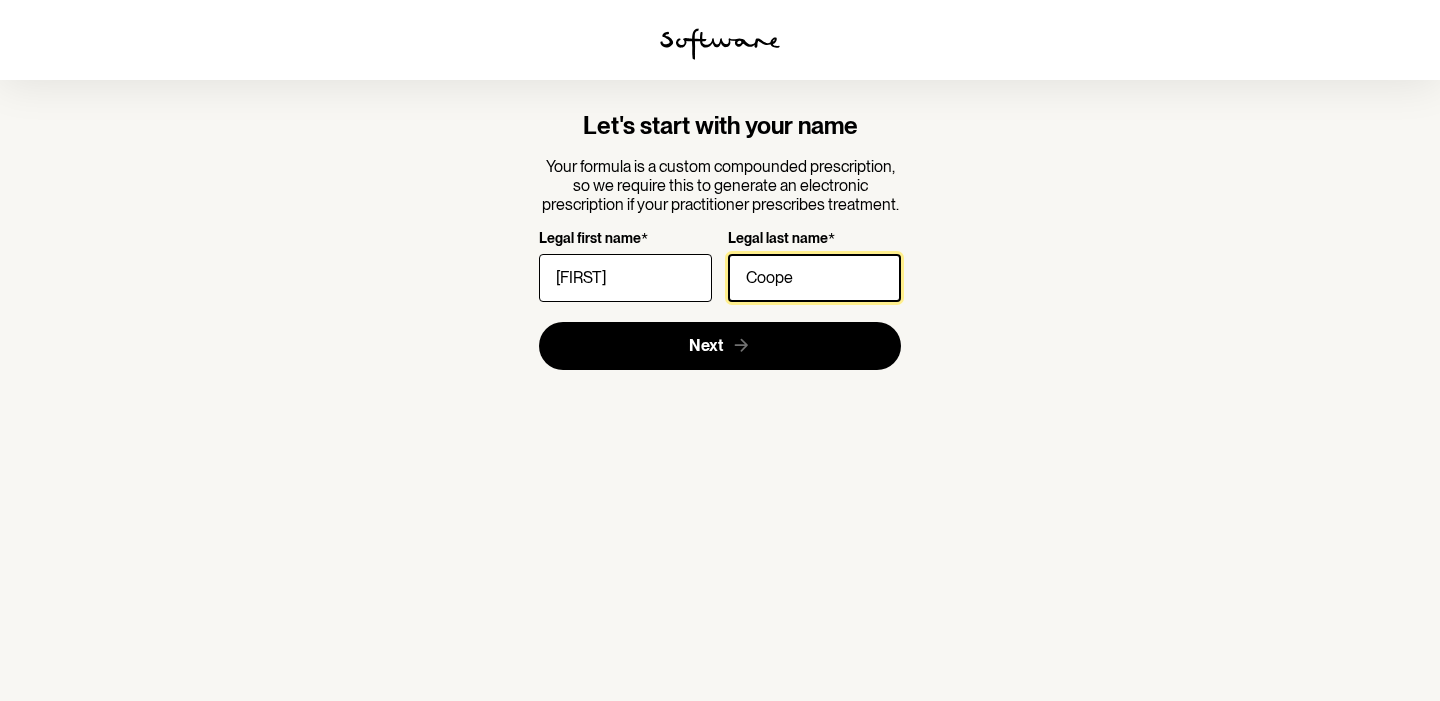 type on "Cooper" 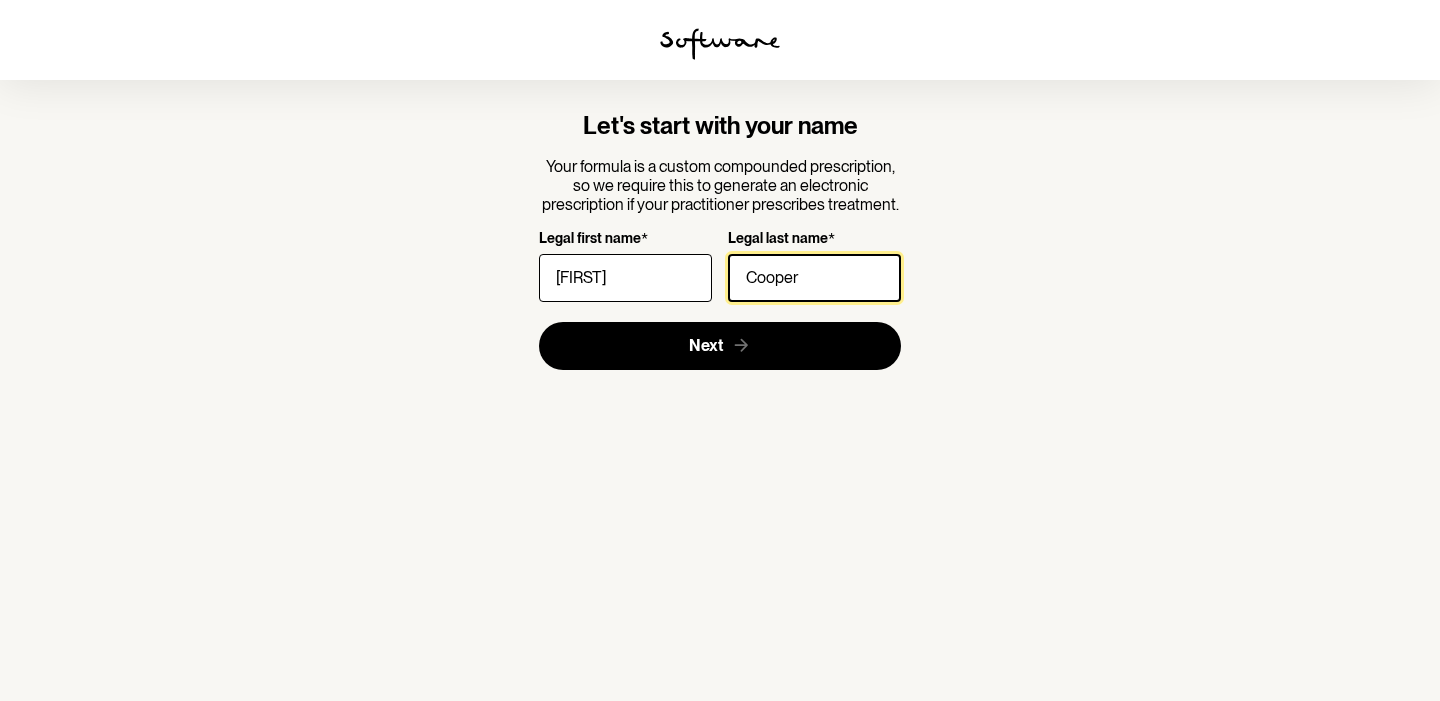 click on "Next" at bounding box center [720, 346] 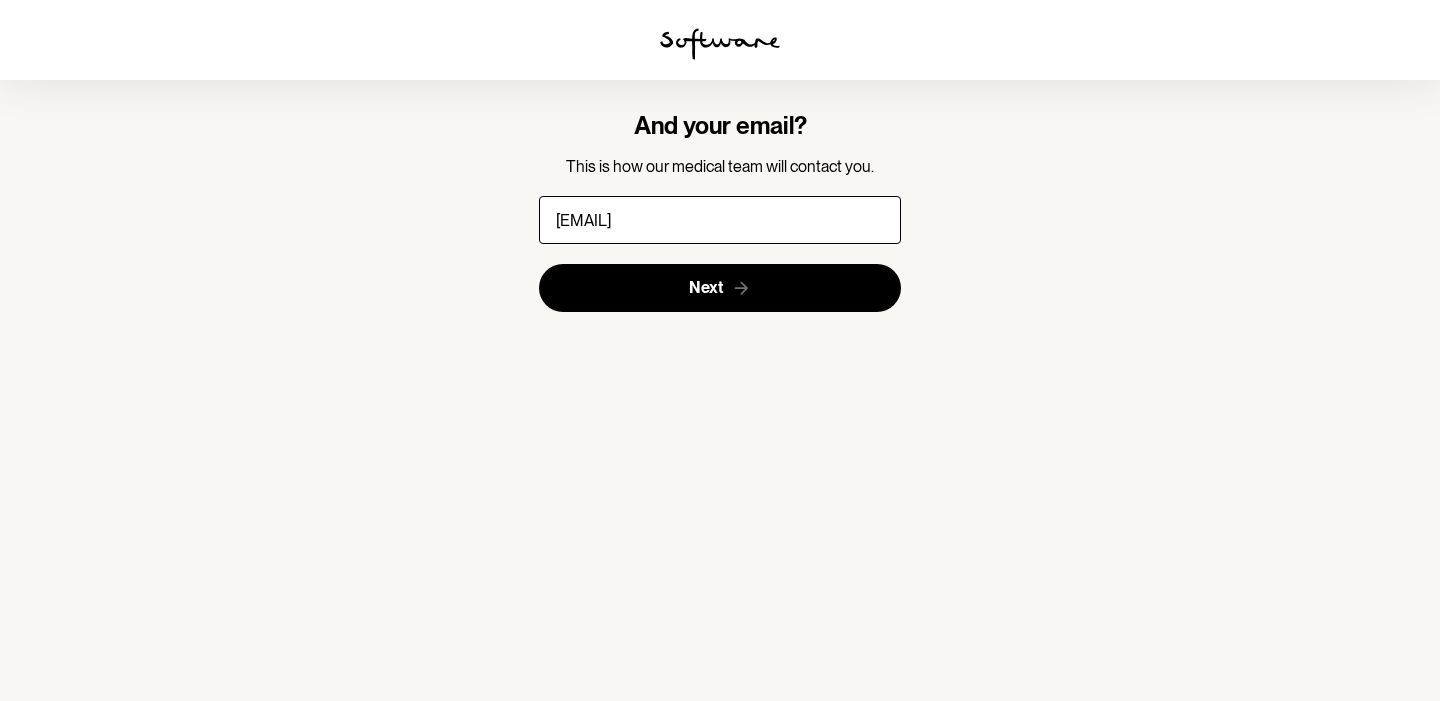 type on "[EMAIL]" 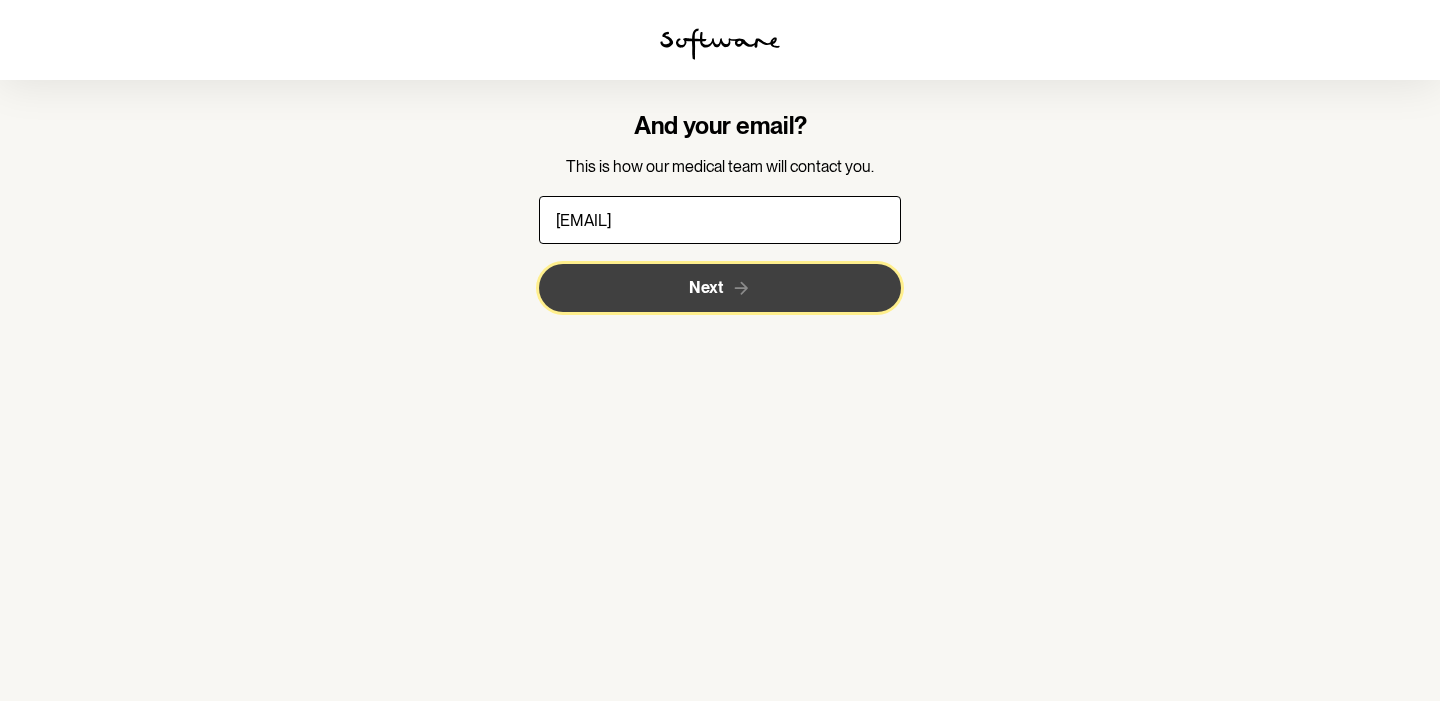 click on "Next" at bounding box center [720, 288] 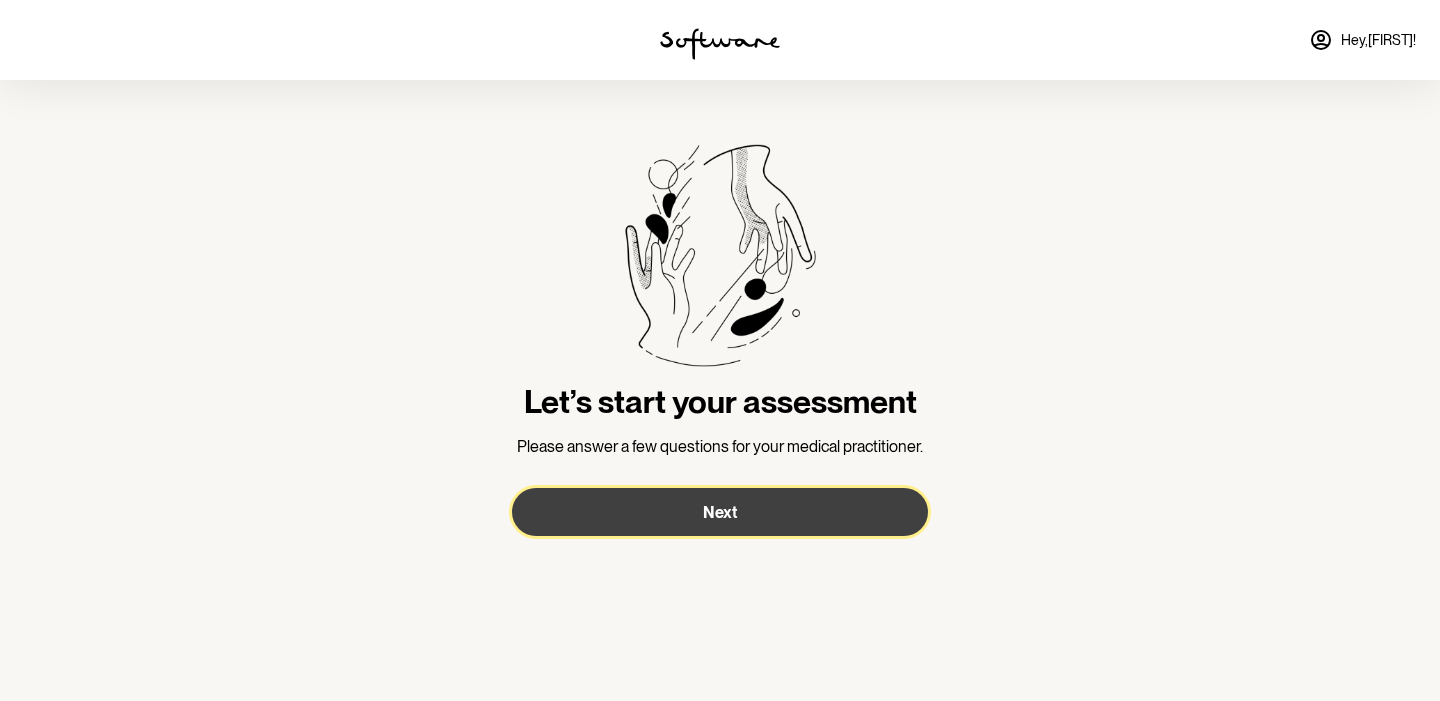 click on "Next" at bounding box center (720, 512) 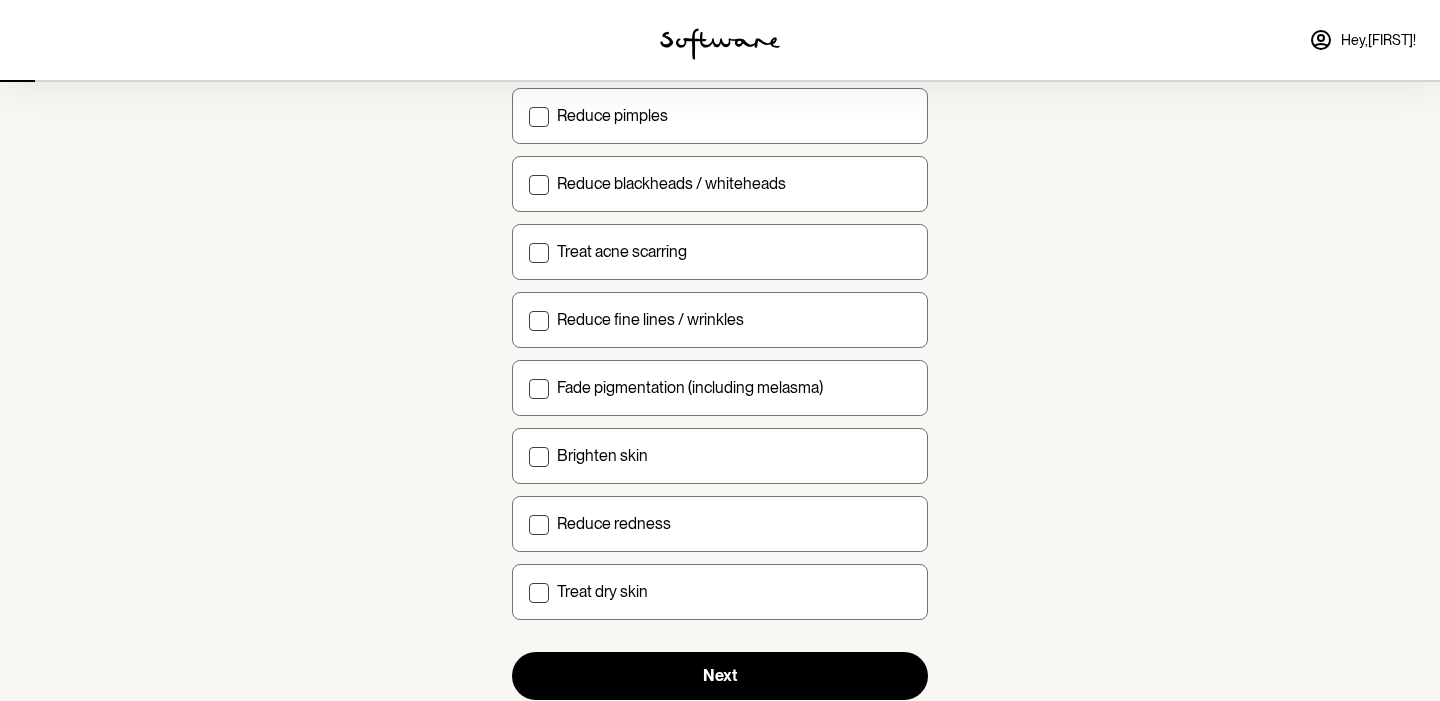 scroll, scrollTop: 223, scrollLeft: 0, axis: vertical 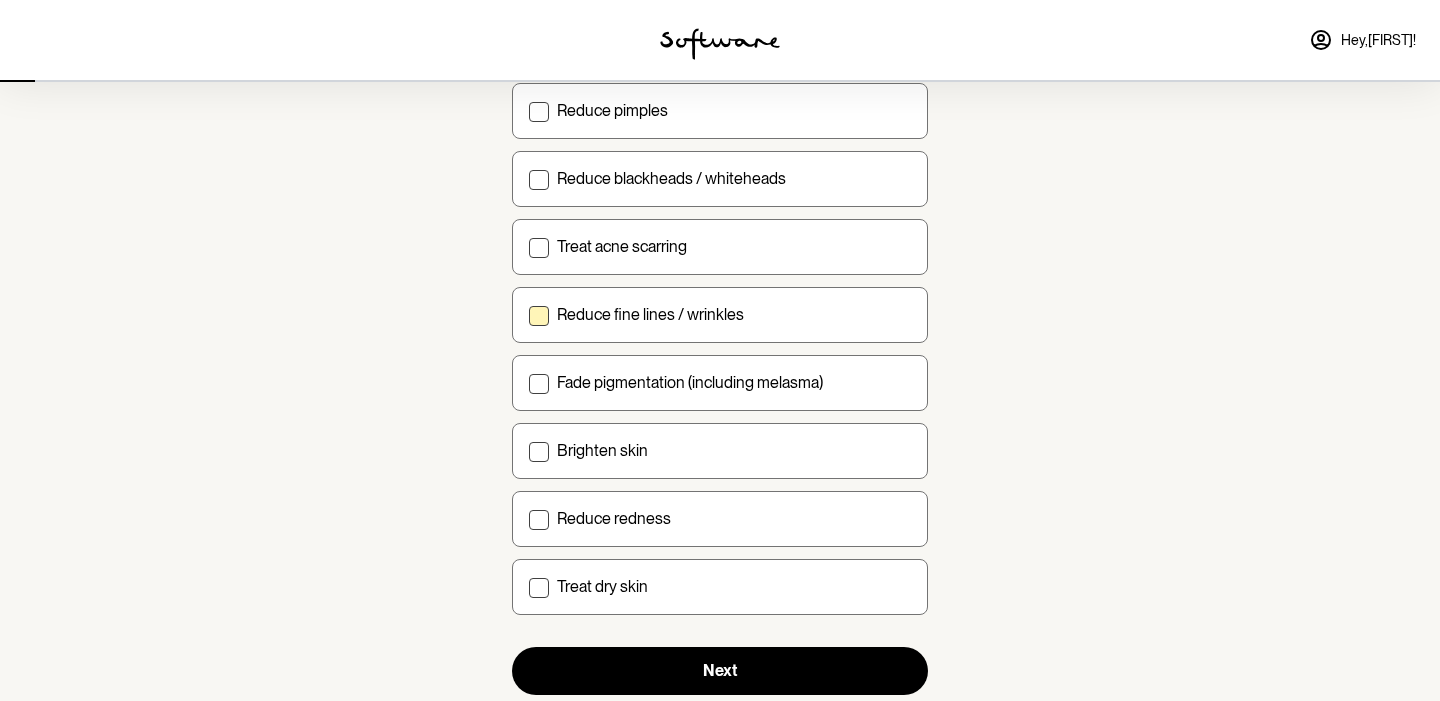 click at bounding box center [539, 316] 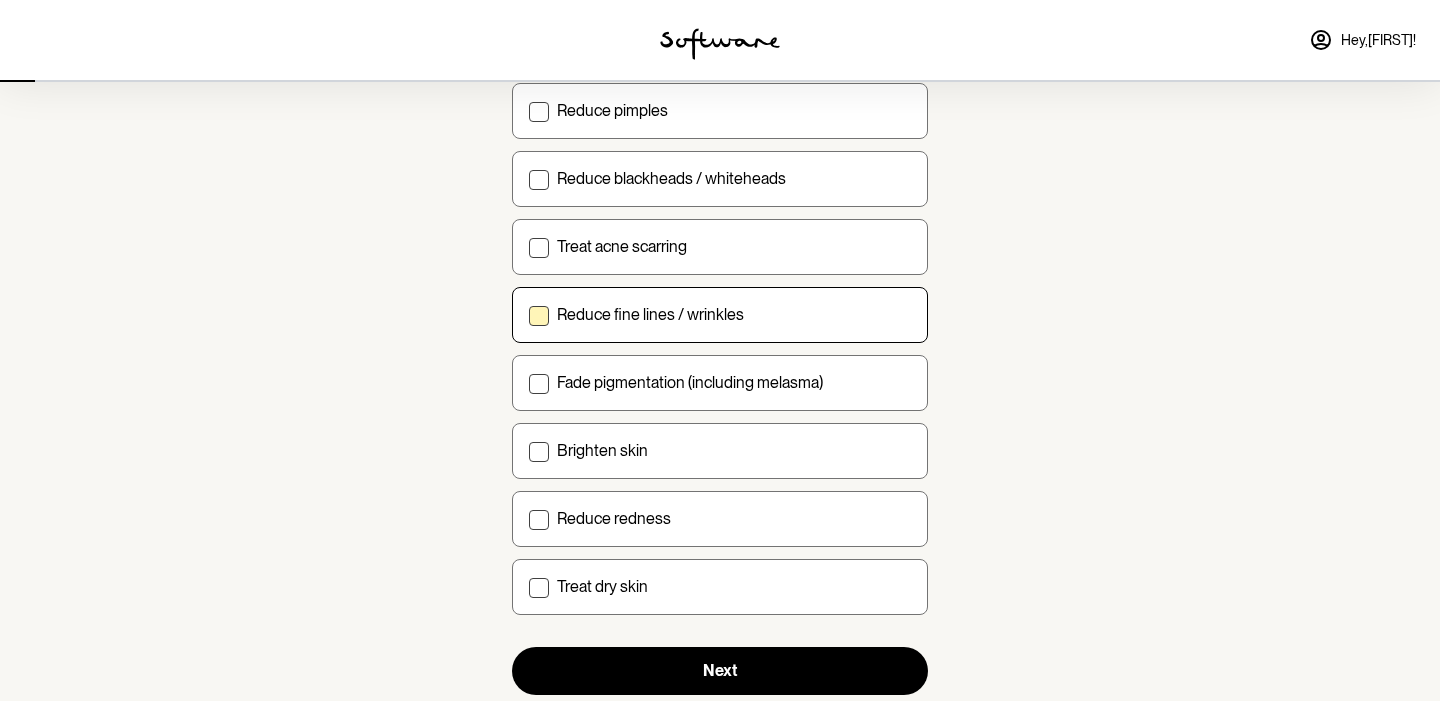 click on "Reduce fine lines / wrinkles" at bounding box center [528, 314] 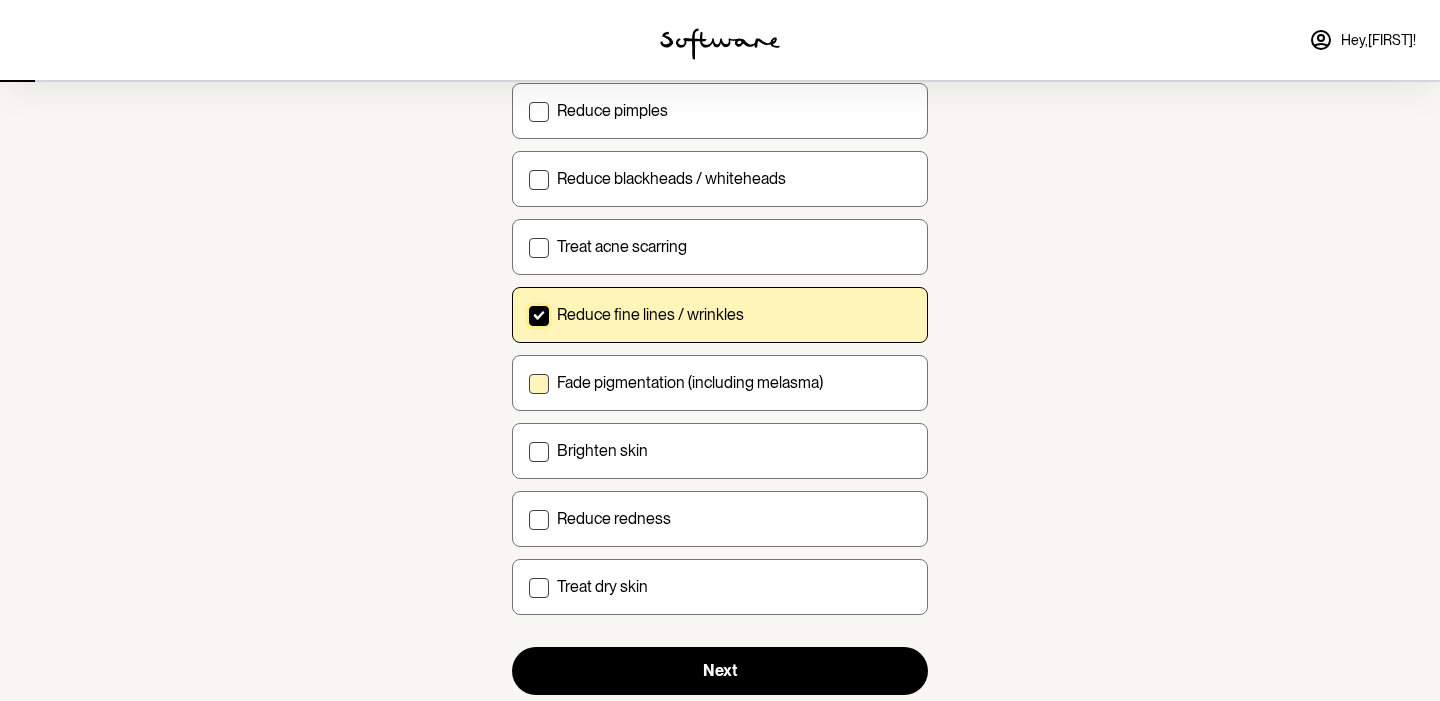 click at bounding box center (539, 384) 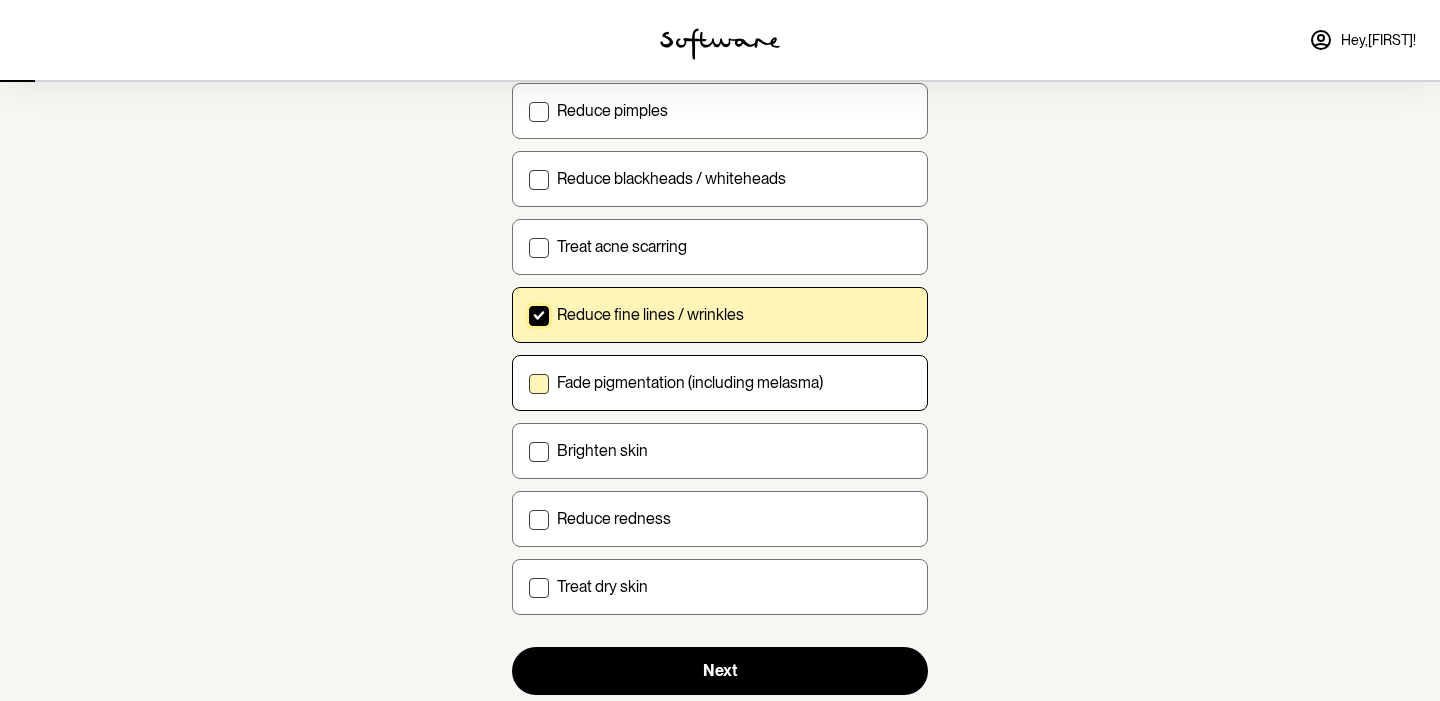 click on "Fade pigmentation (including melasma)" at bounding box center (528, 382) 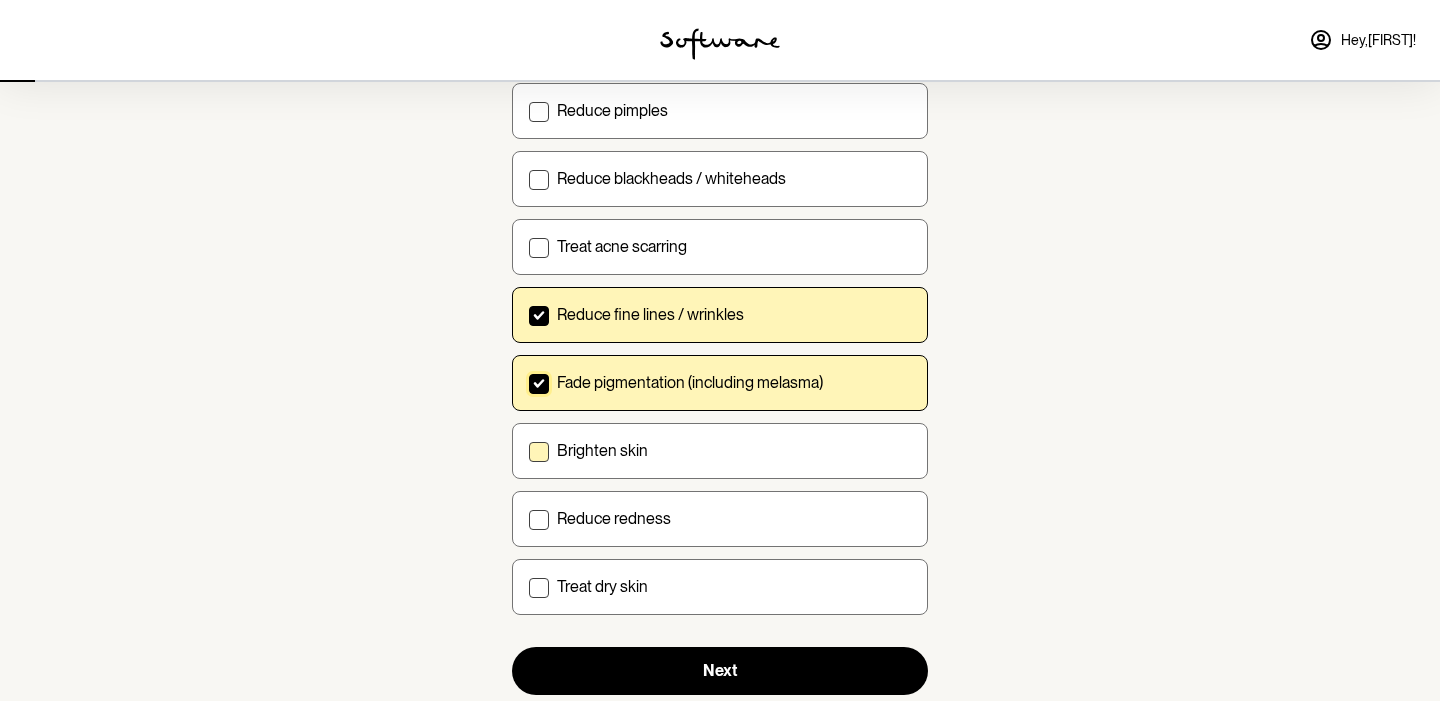 click at bounding box center [539, 452] 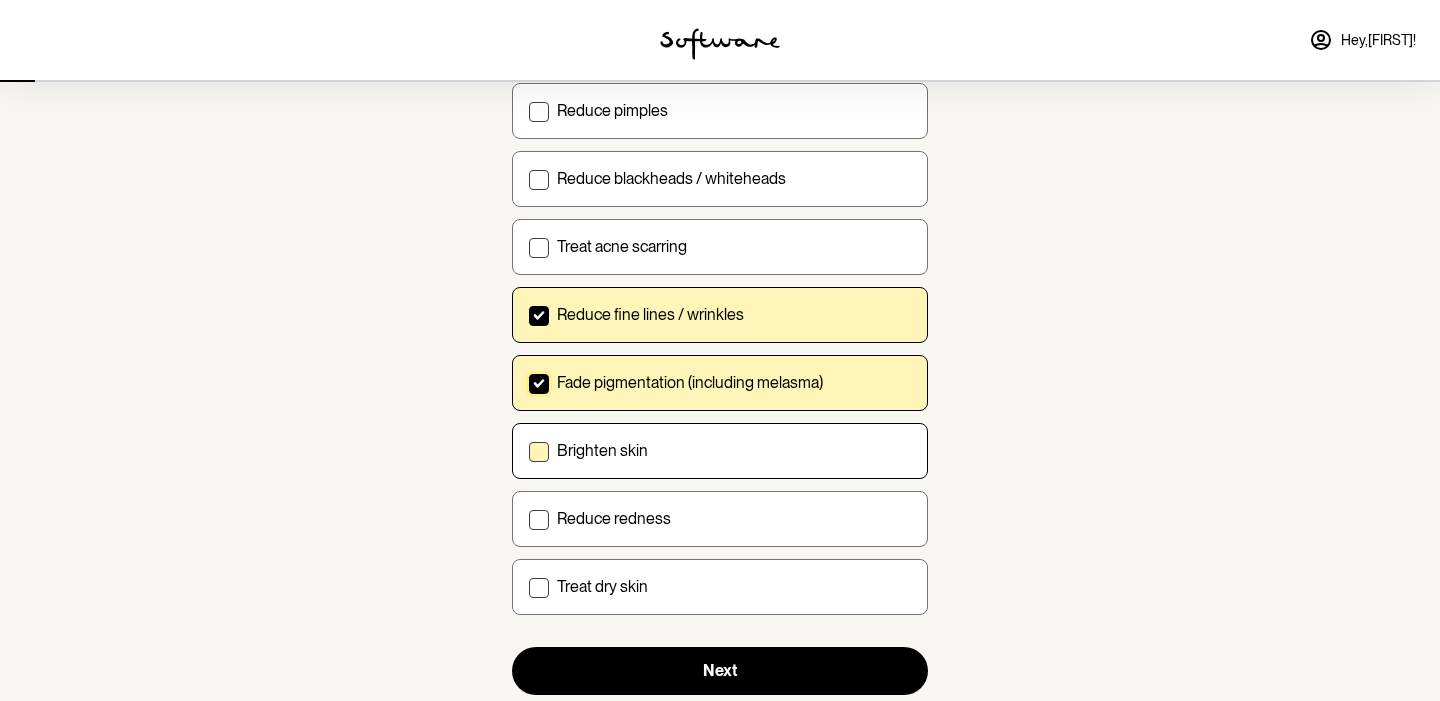 click on "Brighten skin" at bounding box center [528, 450] 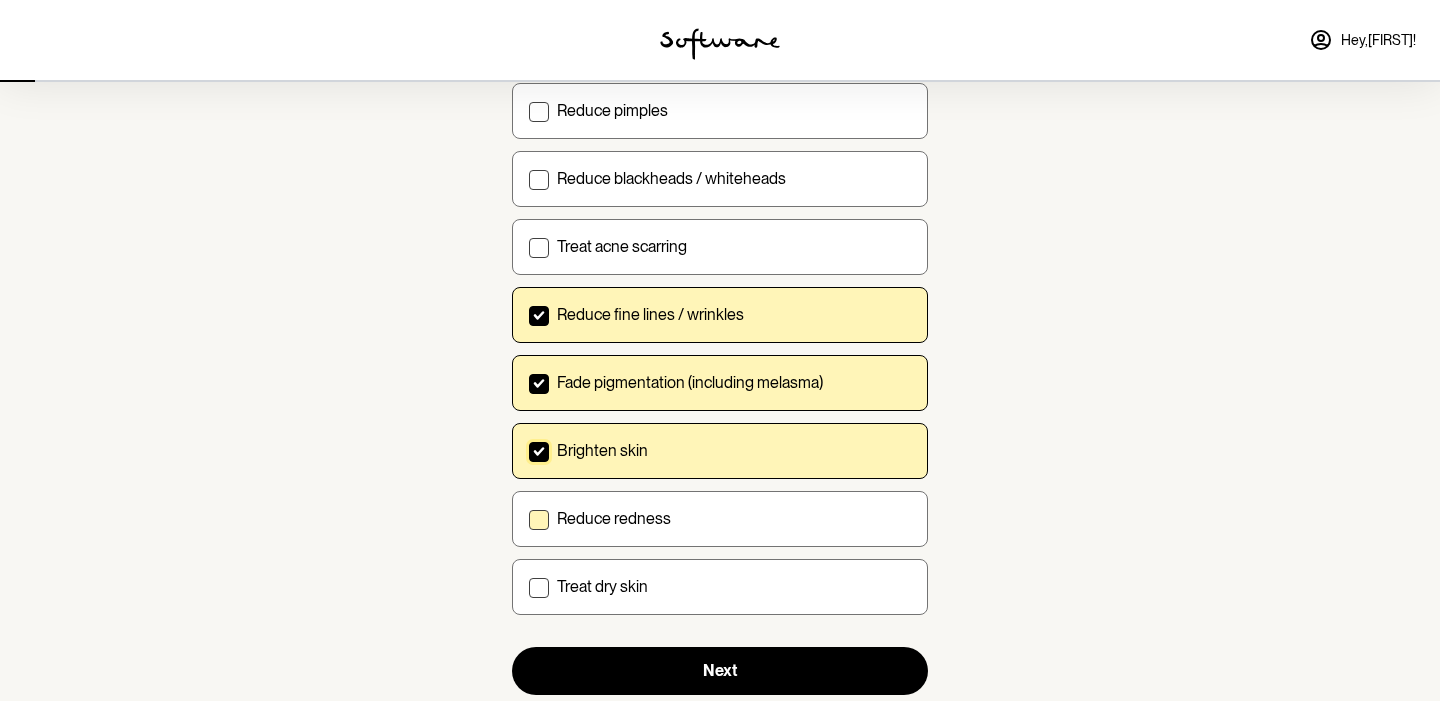 click at bounding box center (539, 520) 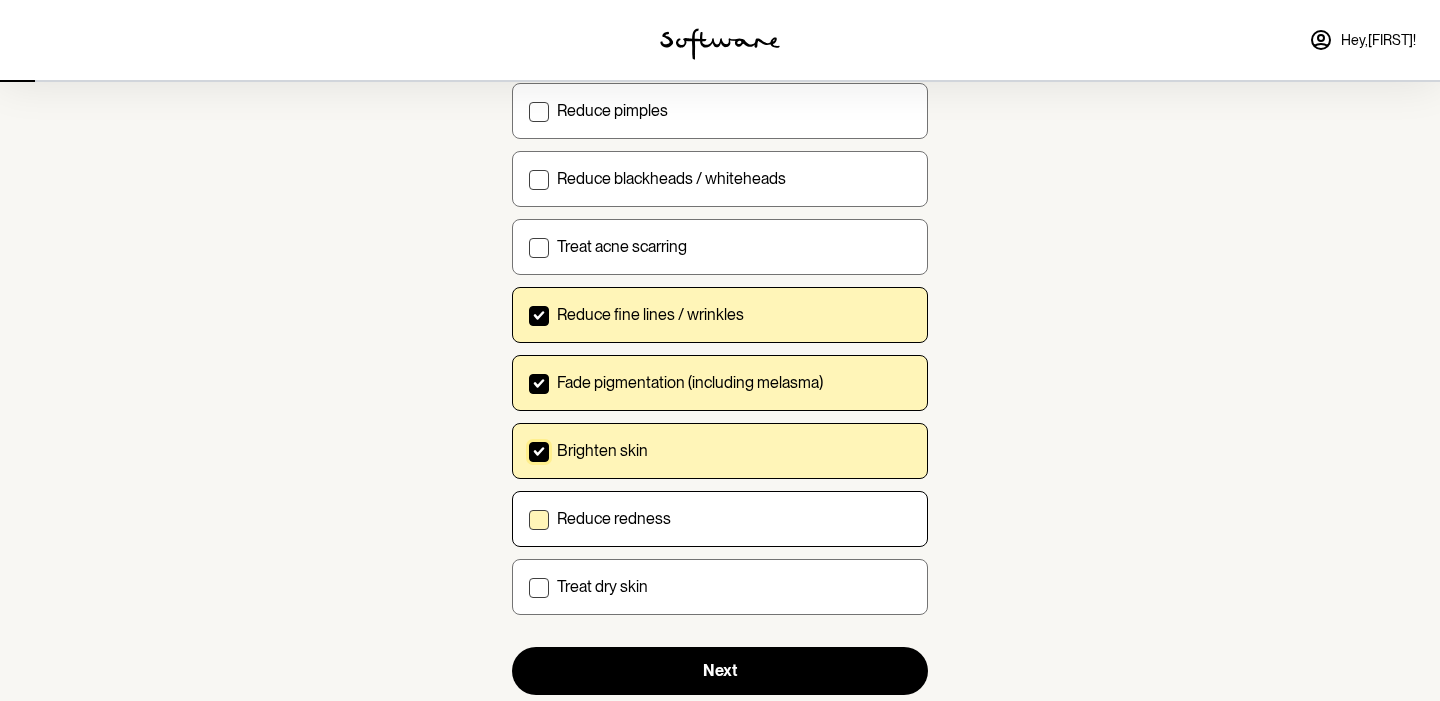 click on "Reduce redness" at bounding box center (528, 518) 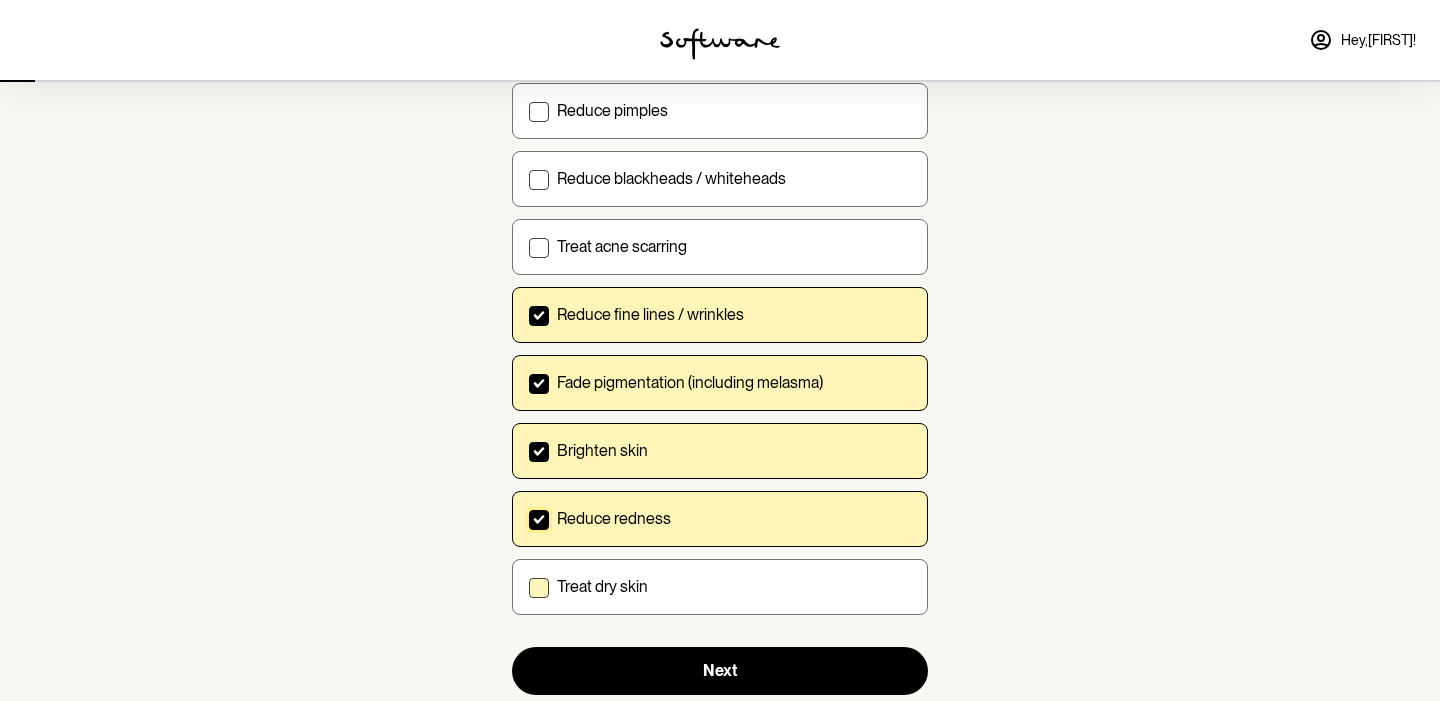 click at bounding box center (539, 588) 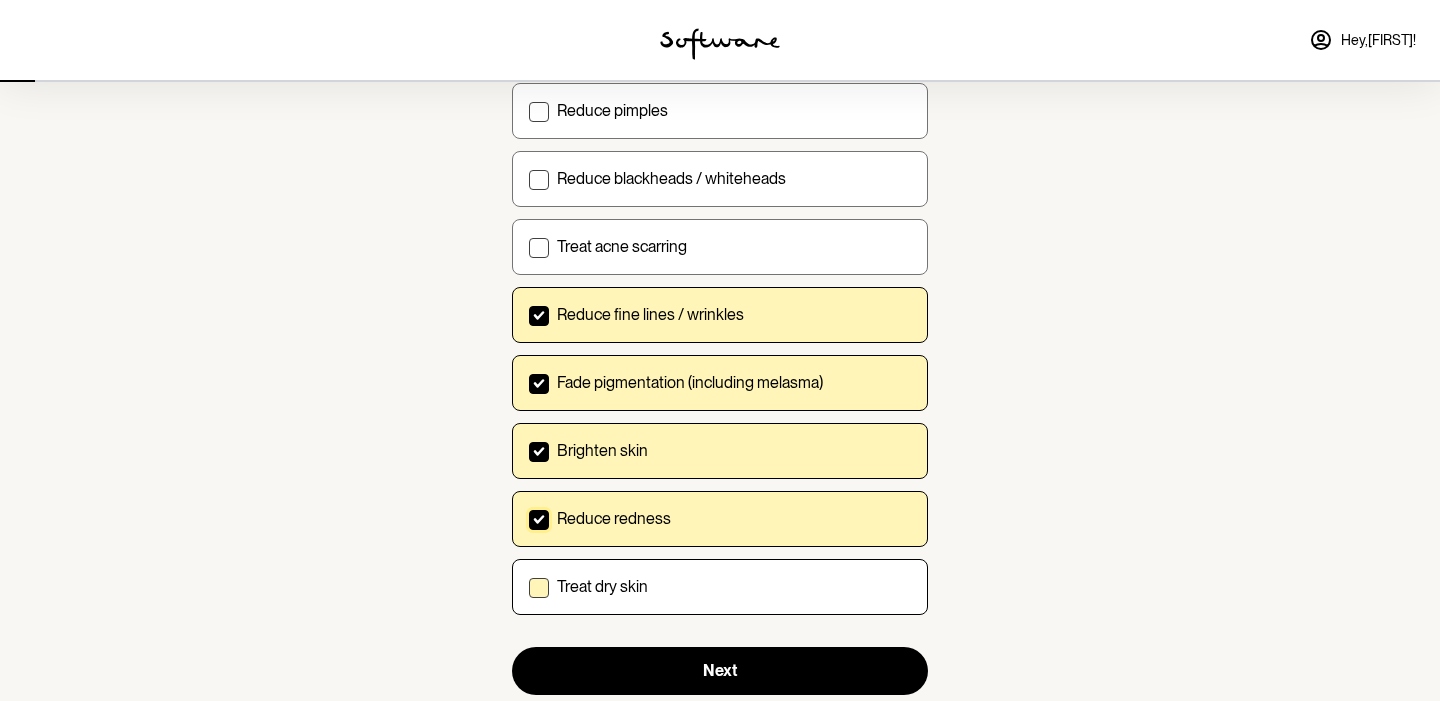 click on "Treat dry skin" at bounding box center (528, 586) 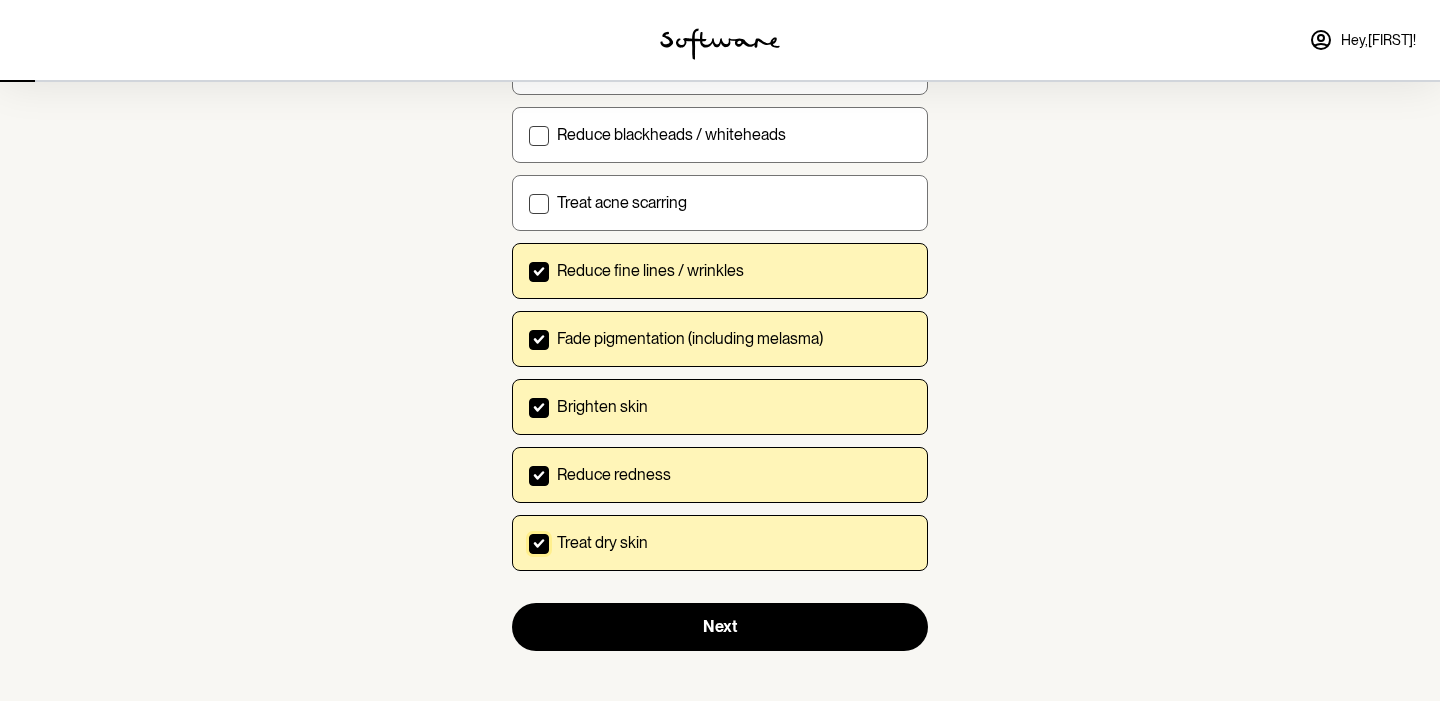 scroll, scrollTop: 281, scrollLeft: 0, axis: vertical 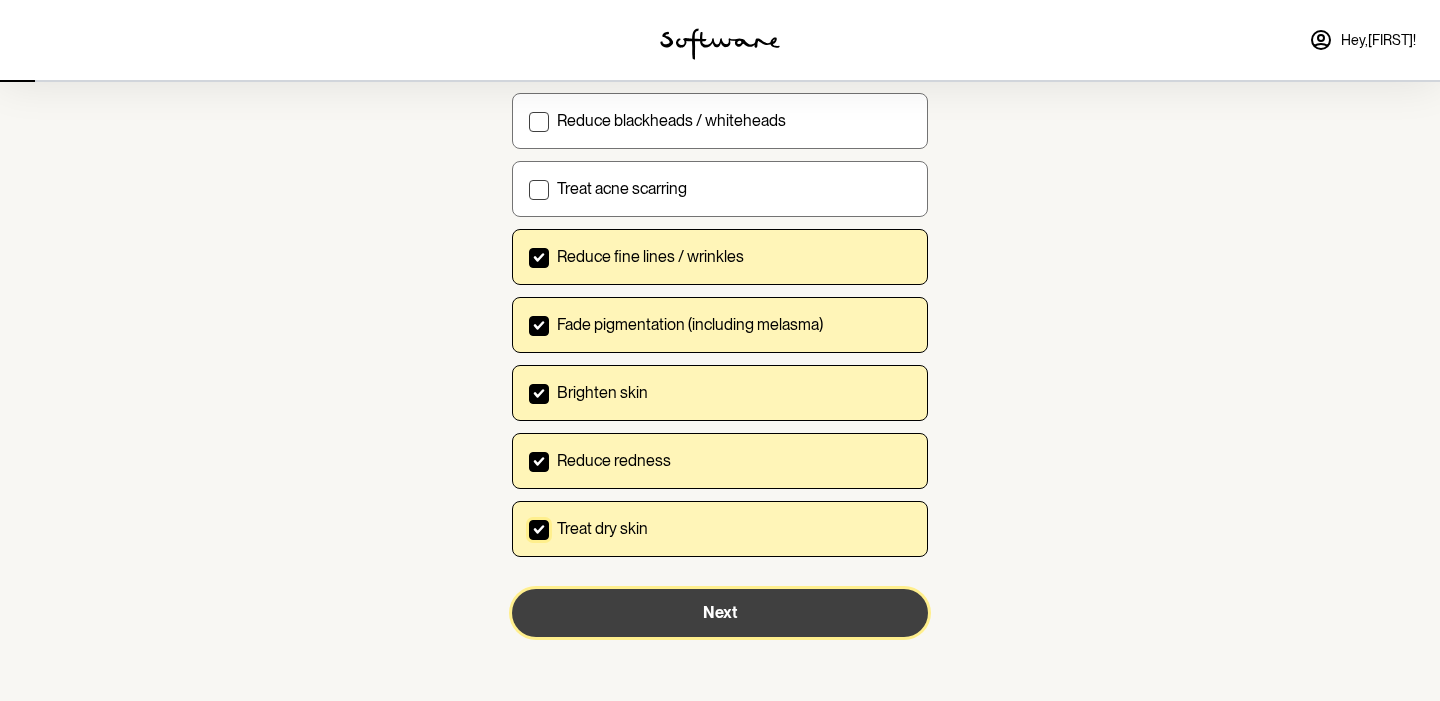 click on "Next" at bounding box center [720, 613] 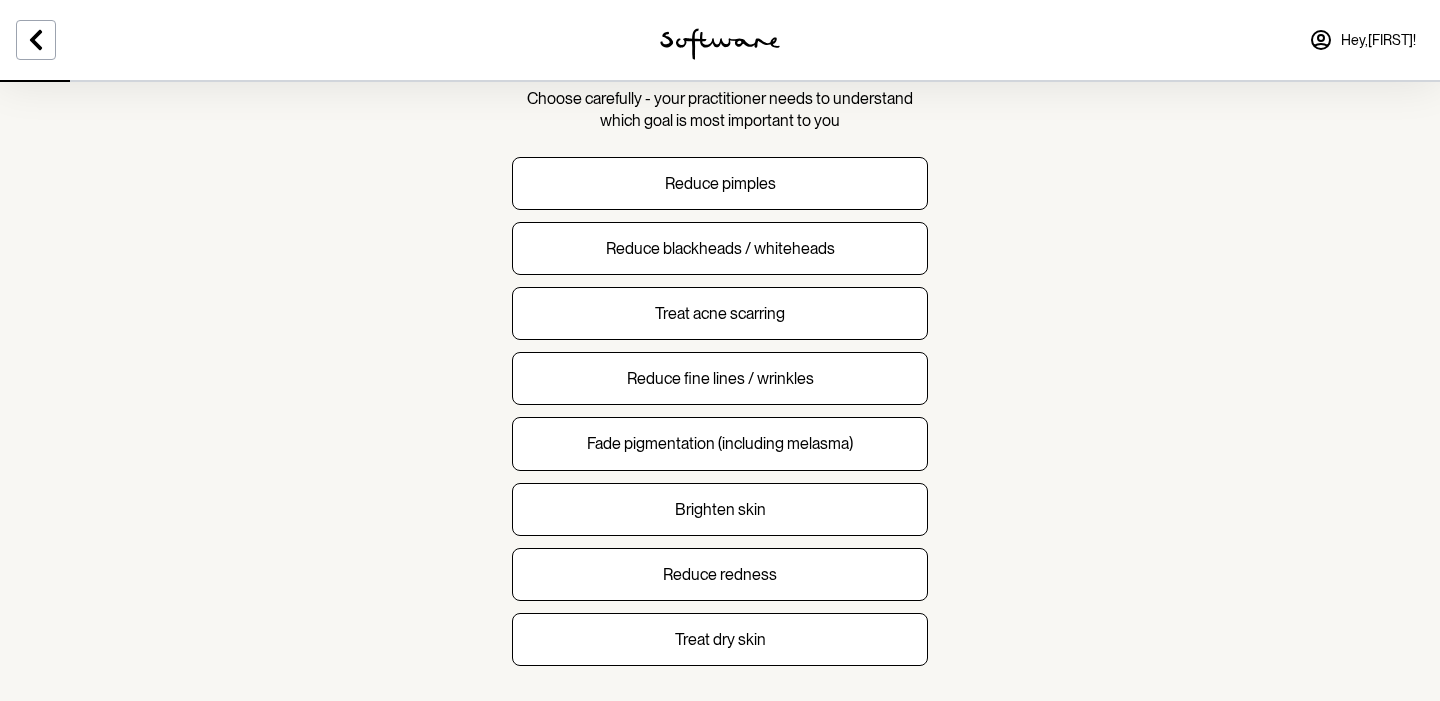 scroll, scrollTop: 161, scrollLeft: 0, axis: vertical 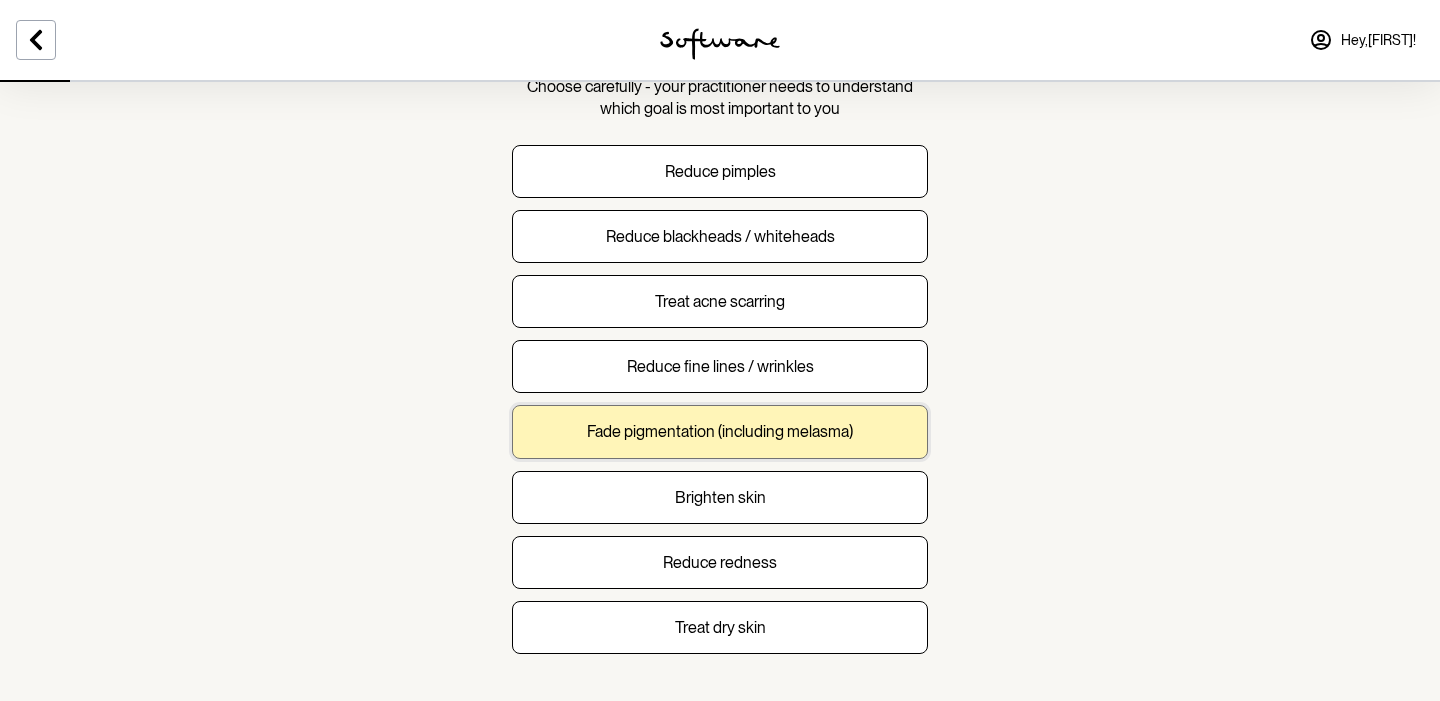 click on "Fade pigmentation (including melasma)" at bounding box center [720, 431] 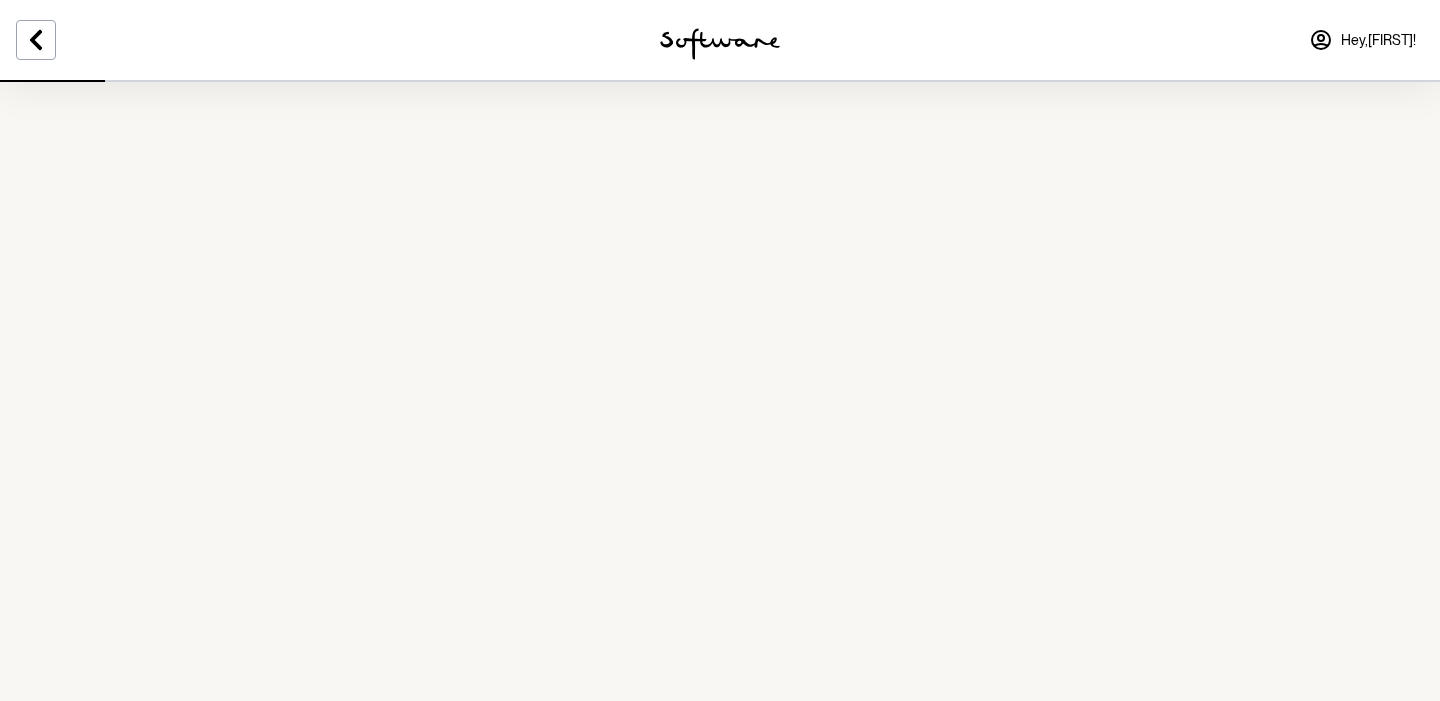 scroll, scrollTop: 0, scrollLeft: 0, axis: both 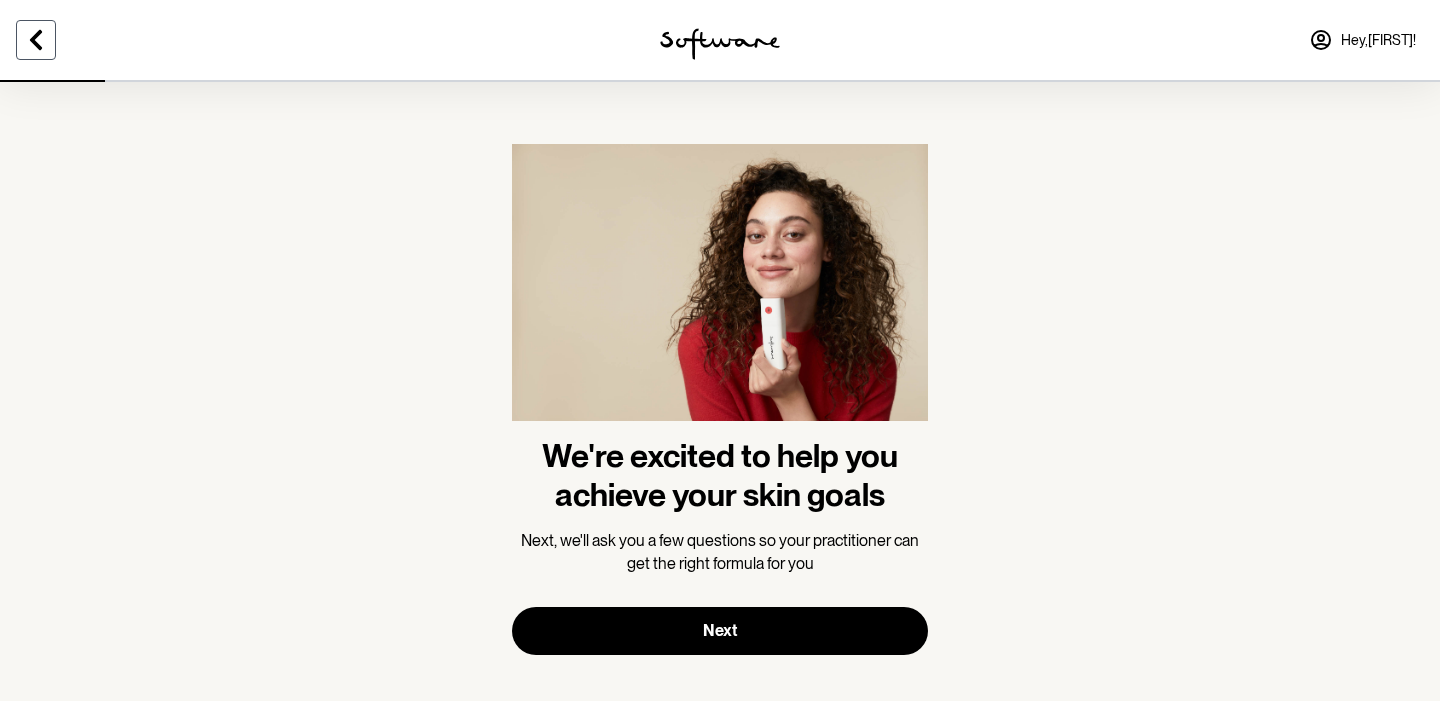 click 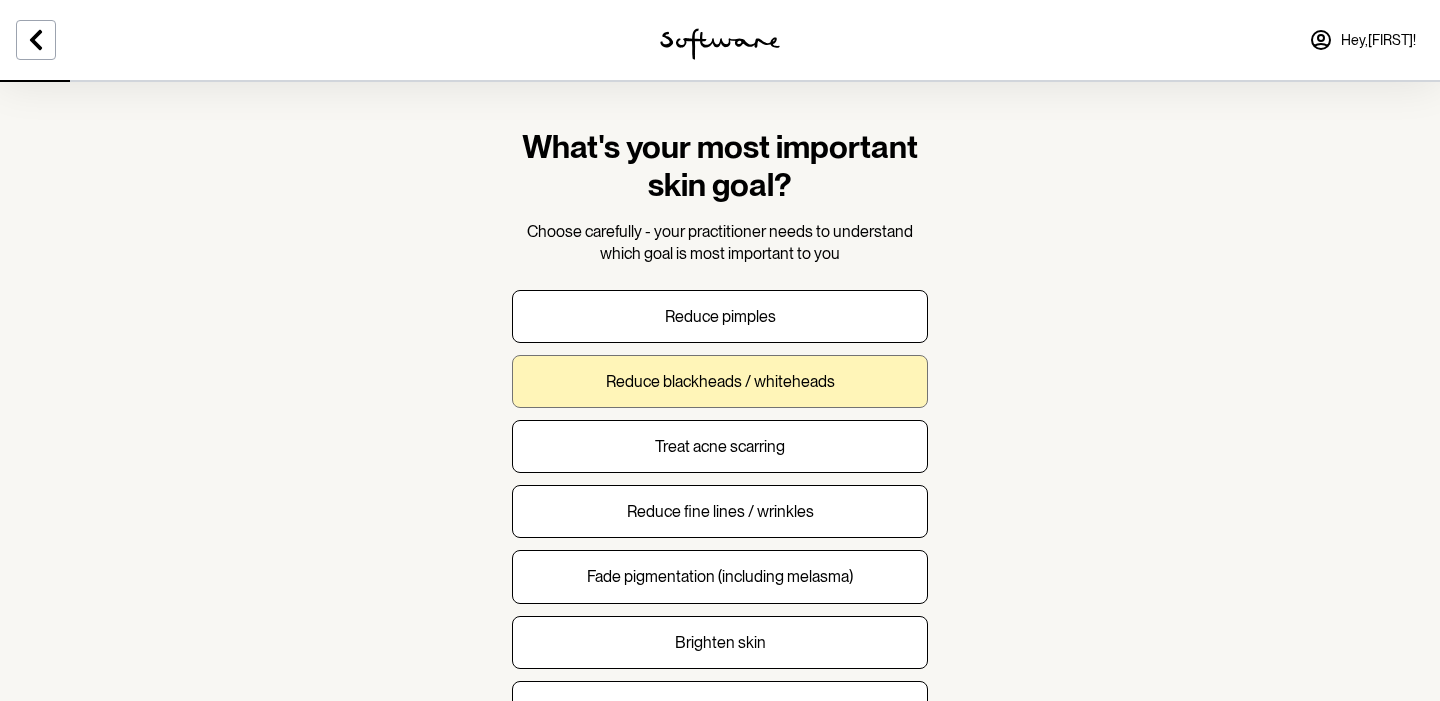 scroll, scrollTop: 40, scrollLeft: 0, axis: vertical 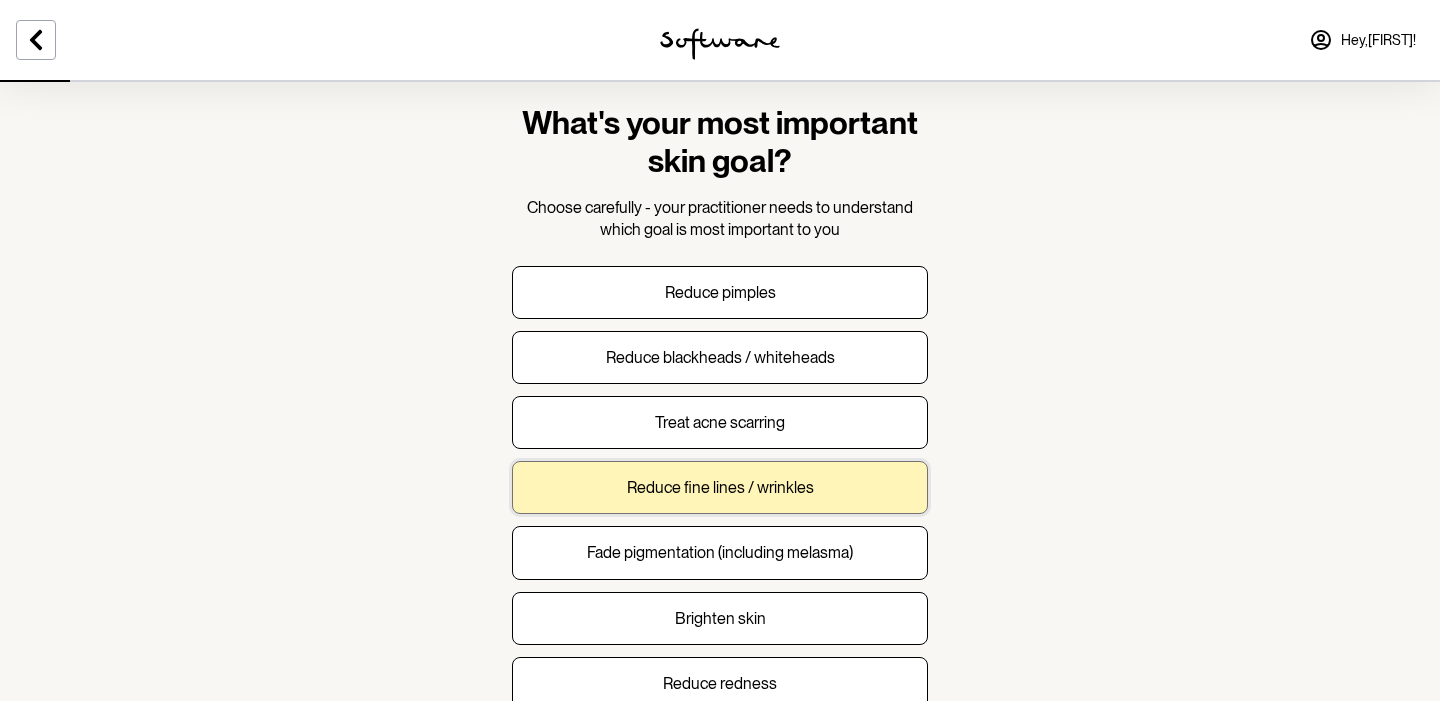 click on "Reduce fine lines / wrinkles" at bounding box center (720, 487) 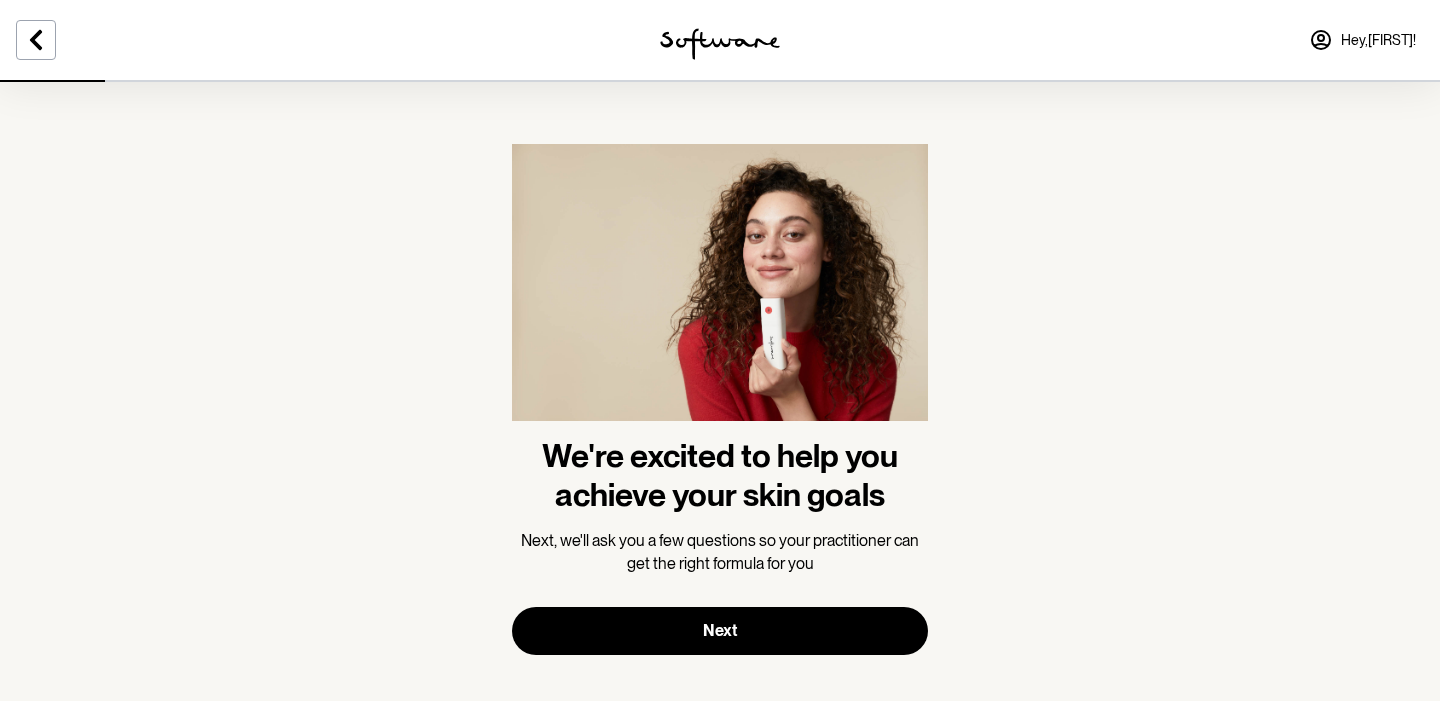 scroll, scrollTop: 18, scrollLeft: 0, axis: vertical 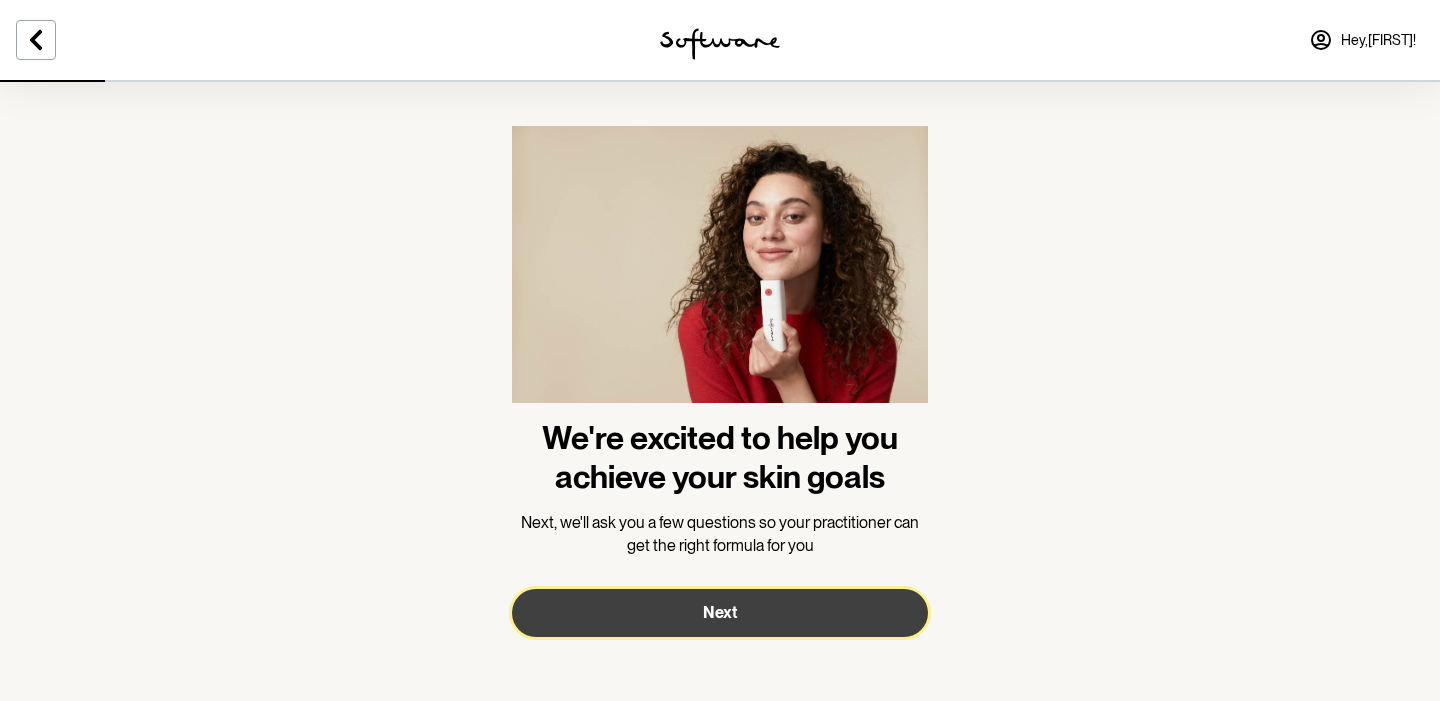 click on "Next" at bounding box center [720, 613] 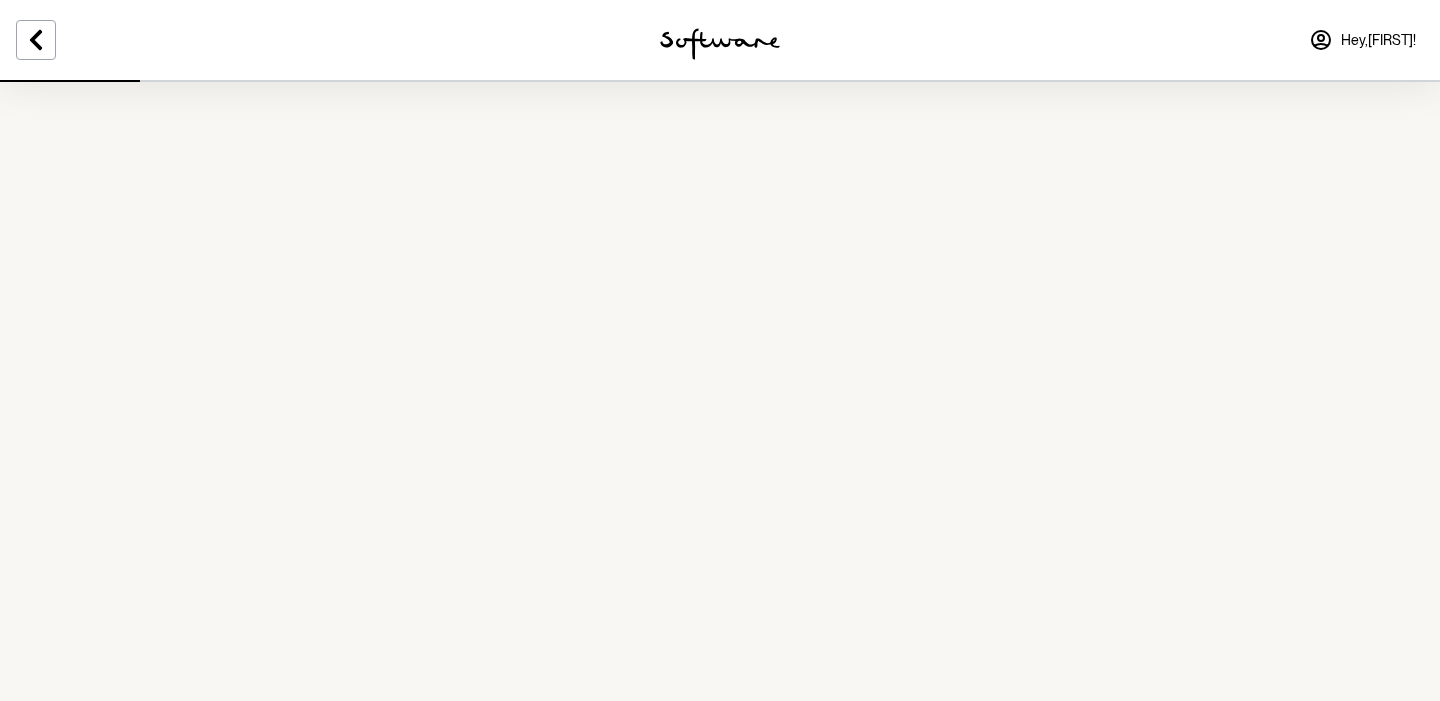 scroll, scrollTop: 0, scrollLeft: 0, axis: both 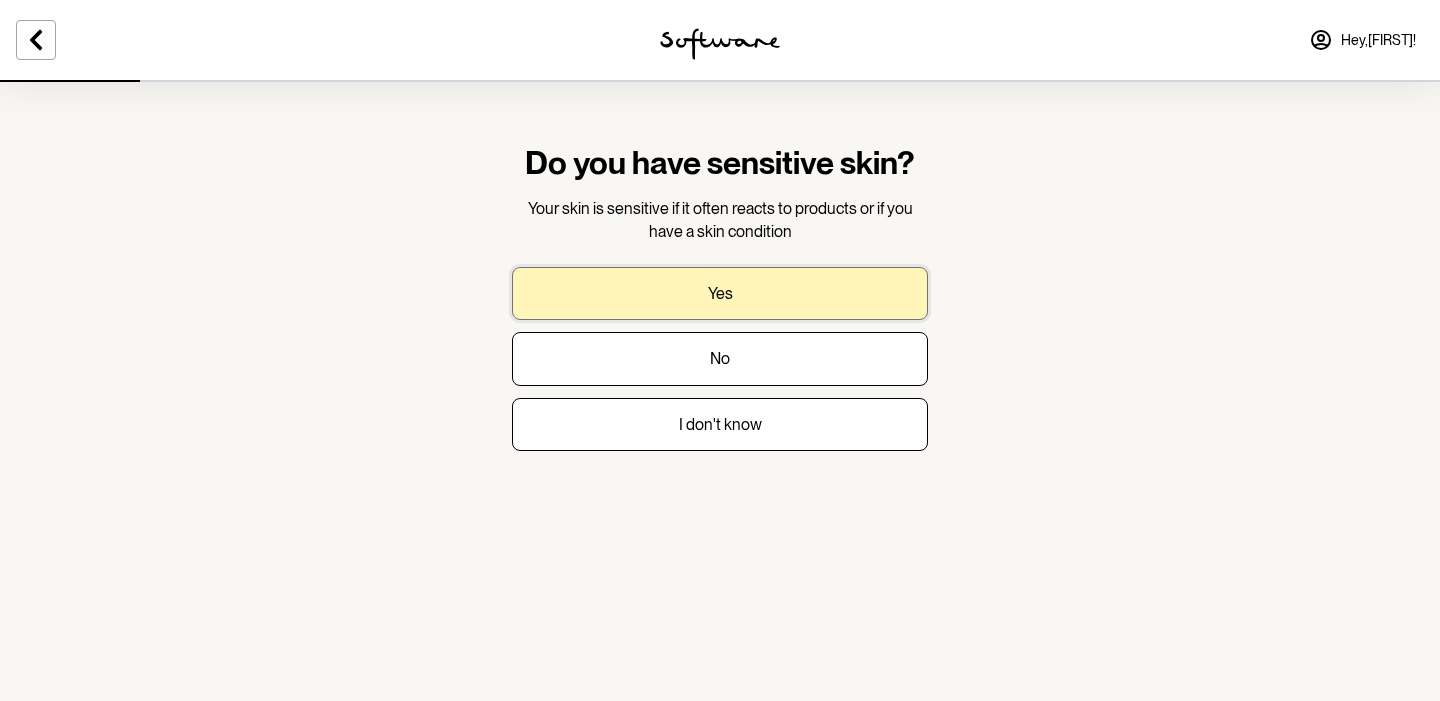 click on "Yes" at bounding box center (720, 293) 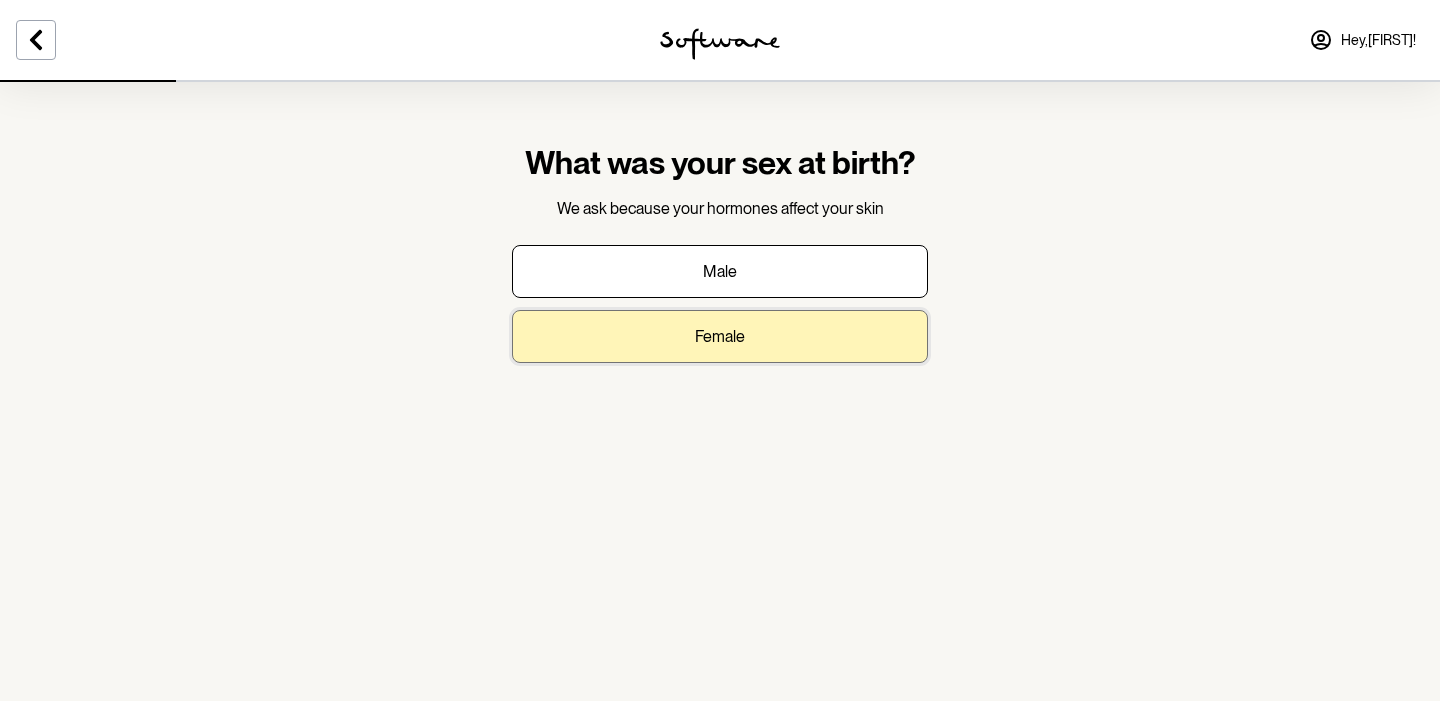 click on "Female" at bounding box center [720, 336] 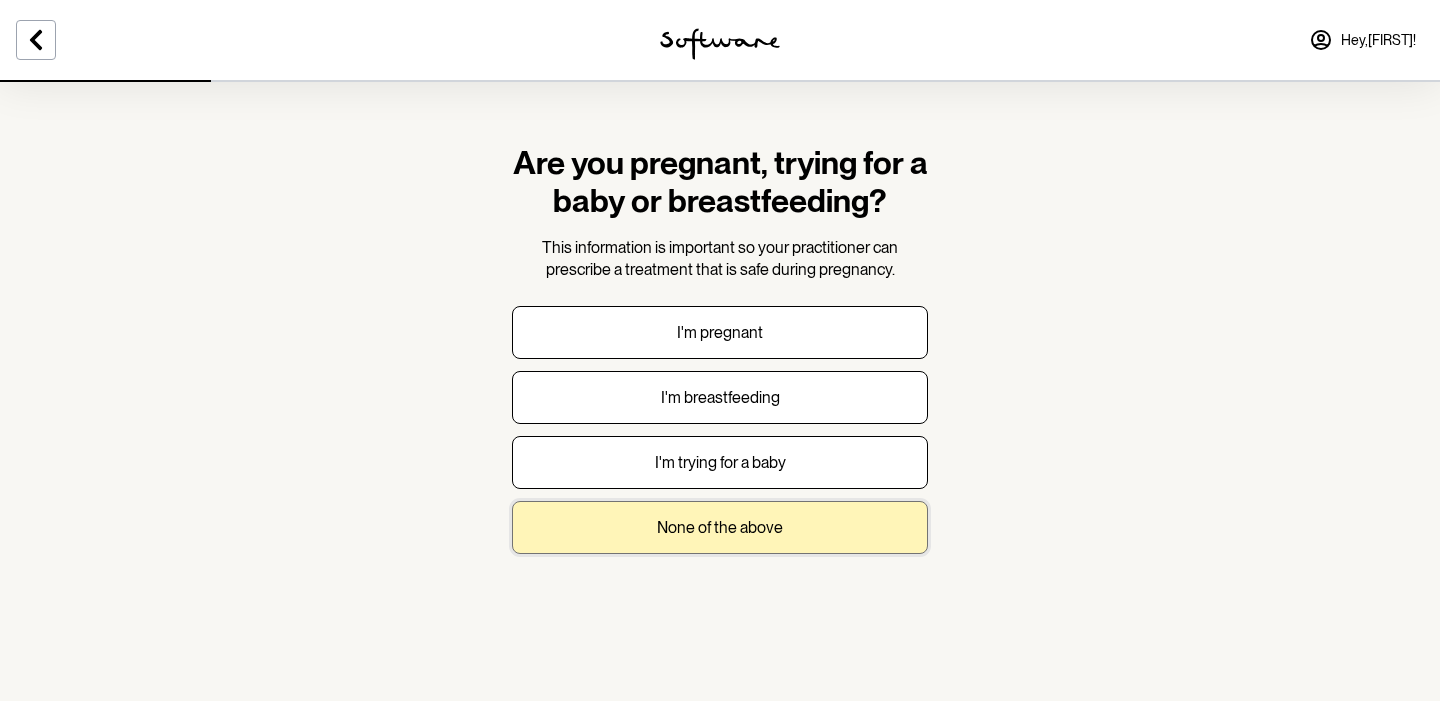 click on "None of the above" at bounding box center (720, 527) 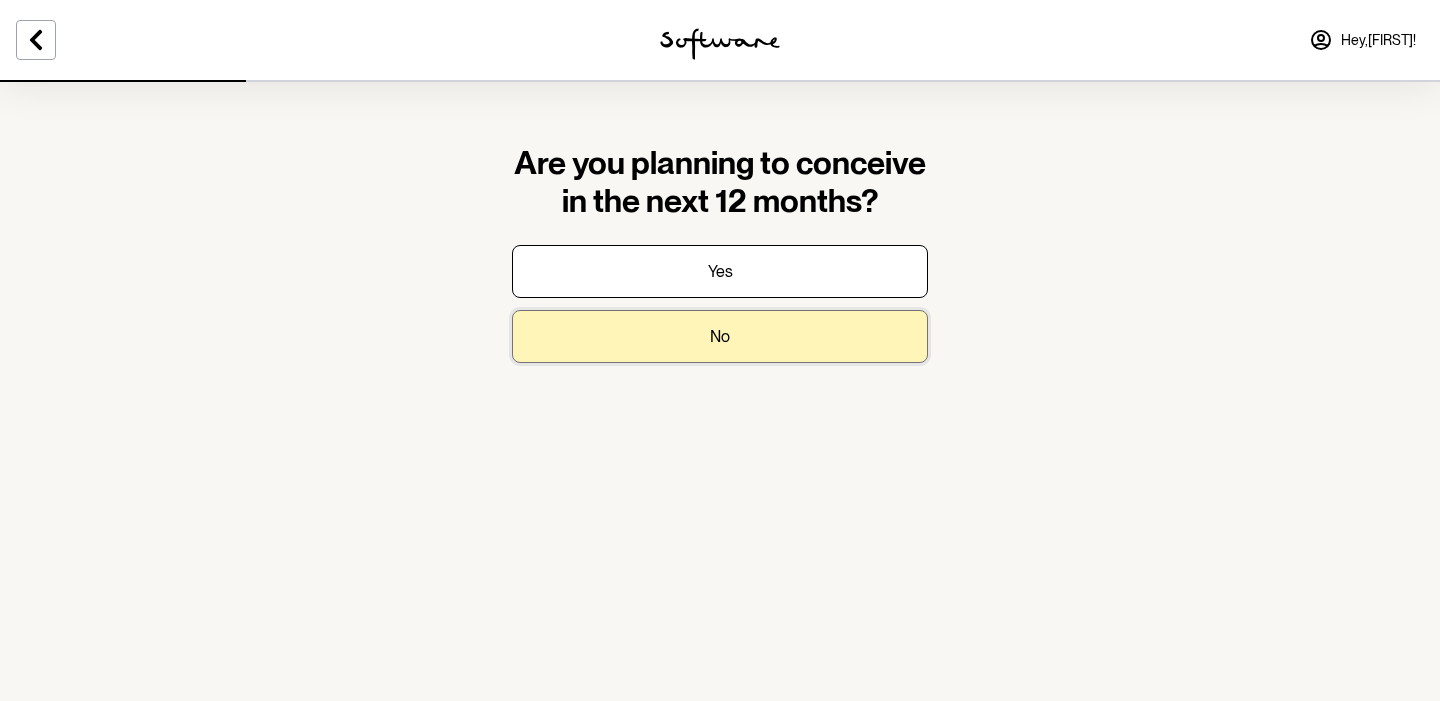 click on "No" at bounding box center (720, 336) 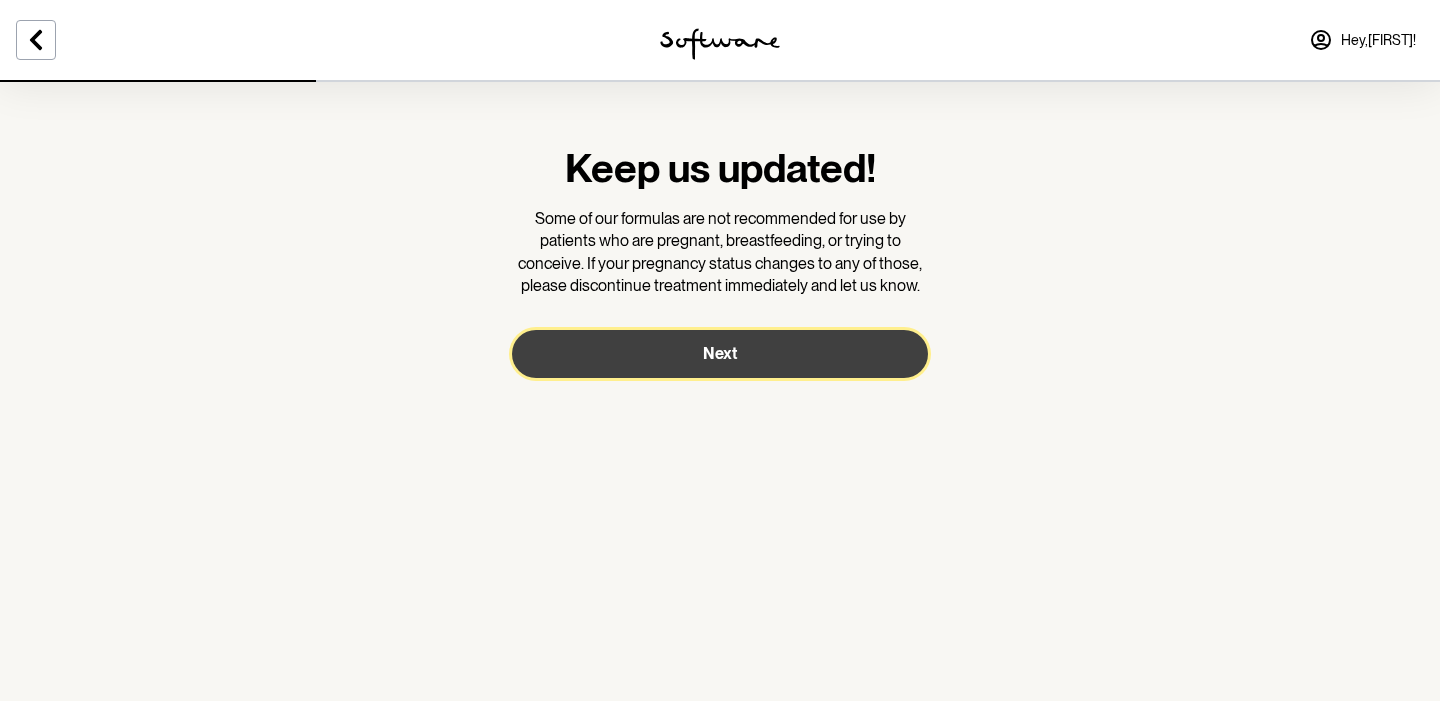 click on "Next" at bounding box center [720, 354] 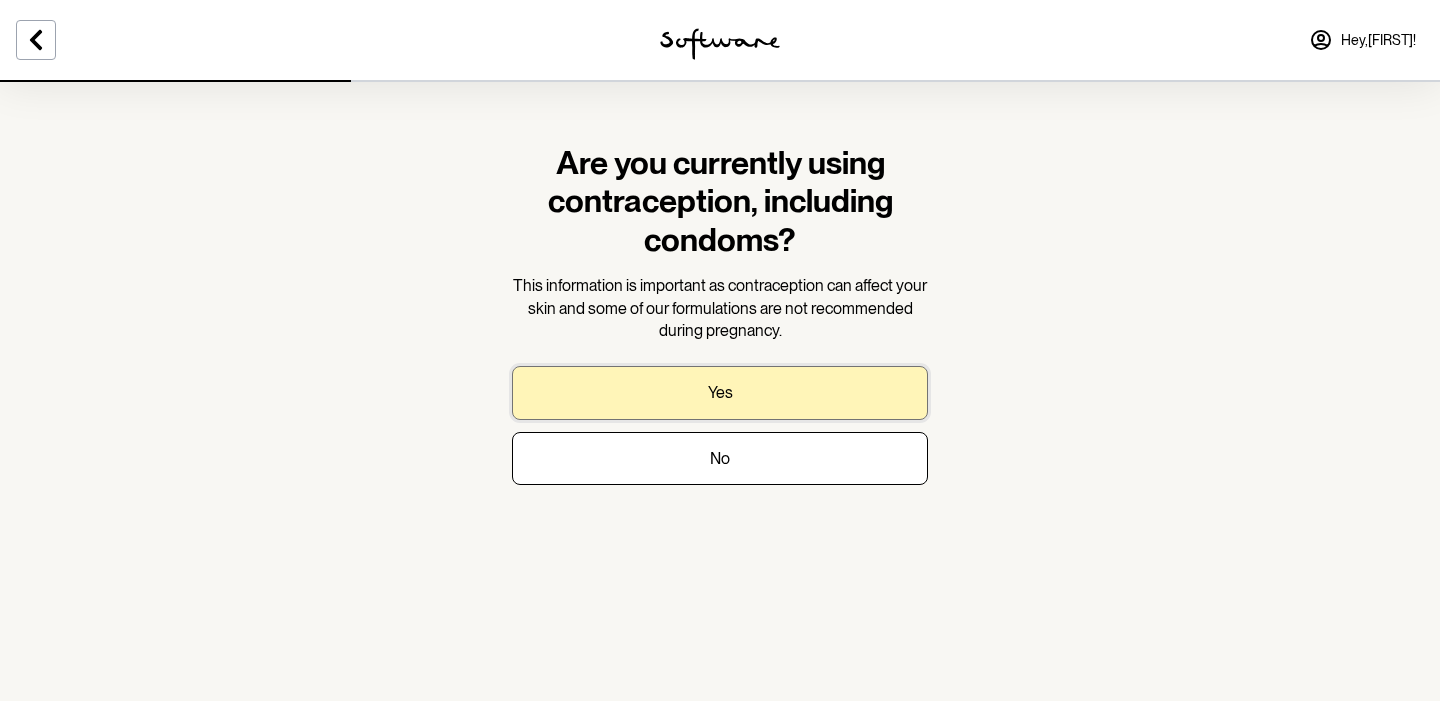 click on "Yes" at bounding box center (720, 392) 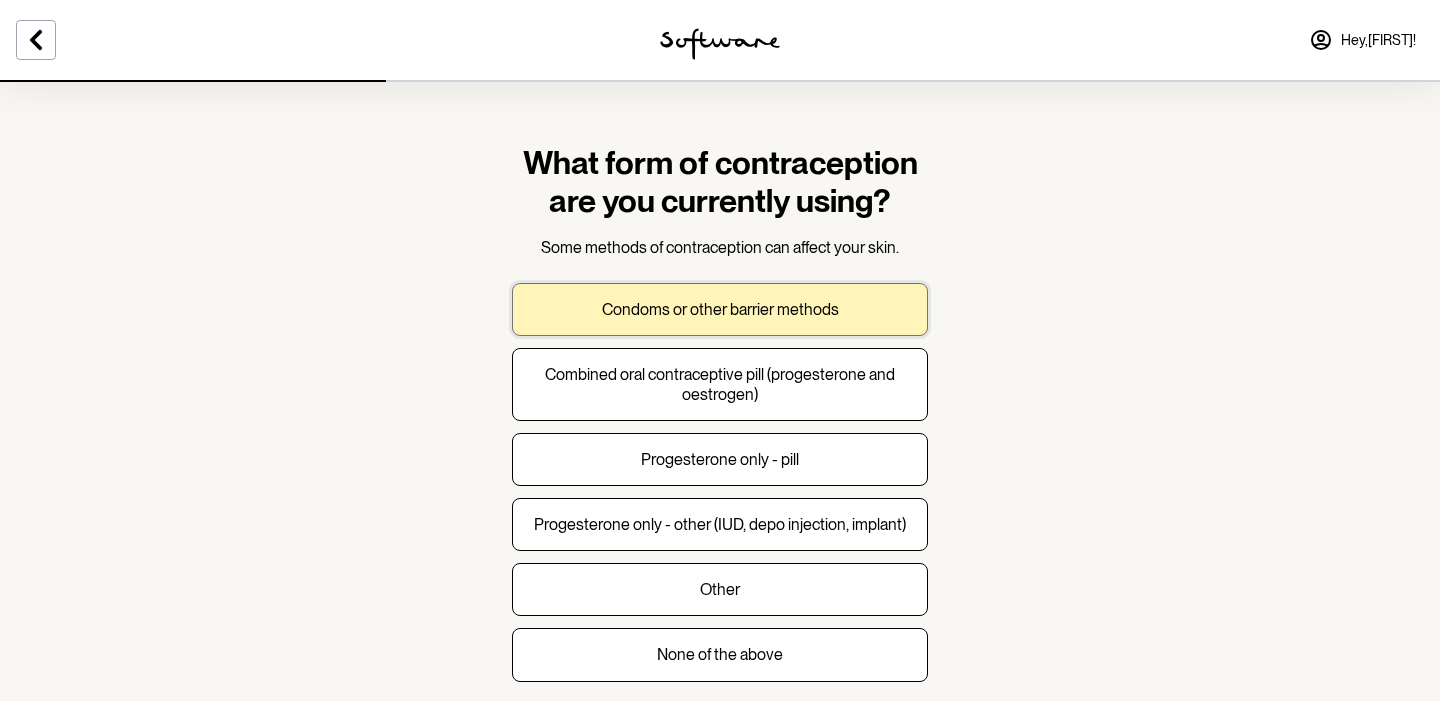 click on "Condoms or other barrier methods" at bounding box center (720, 309) 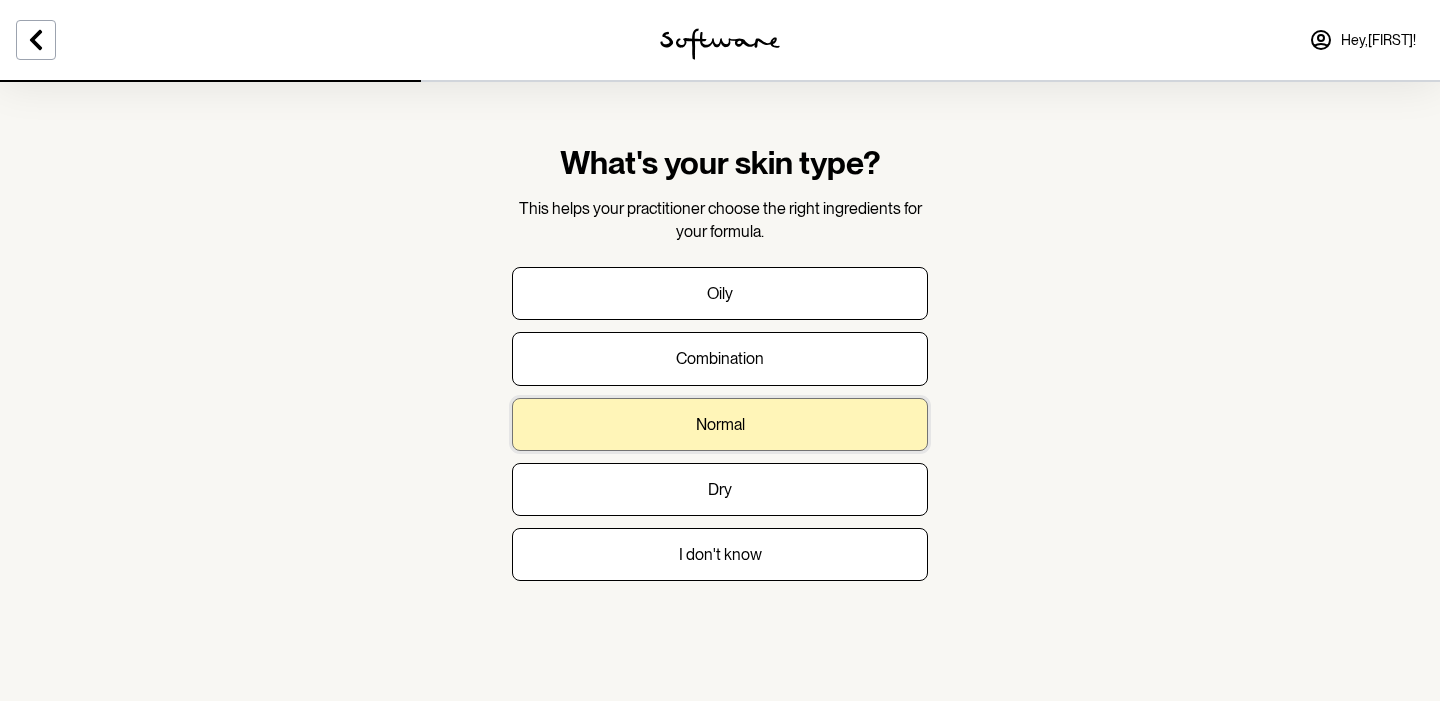 click on "Normal" at bounding box center (720, 424) 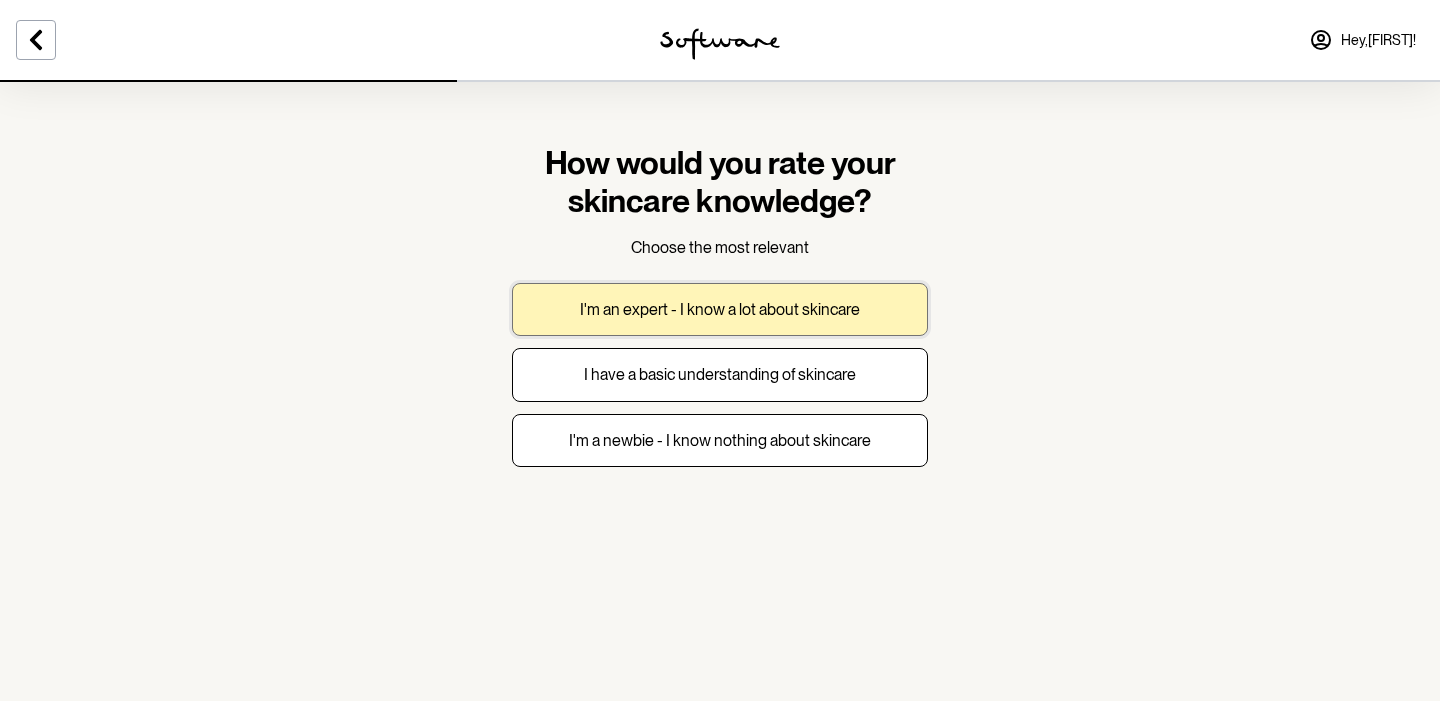 click on "I'm an expert - I know a lot about skincare" at bounding box center (720, 309) 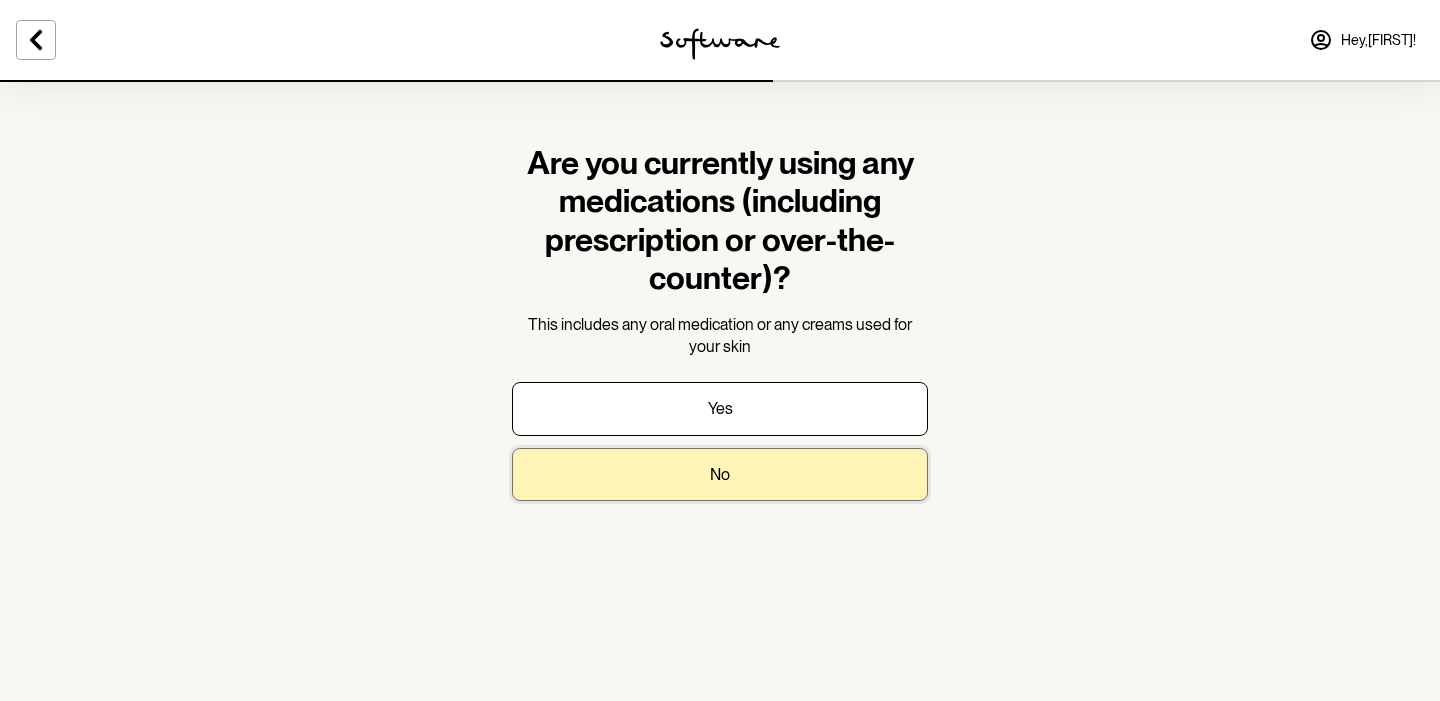 click on "No" at bounding box center [720, 474] 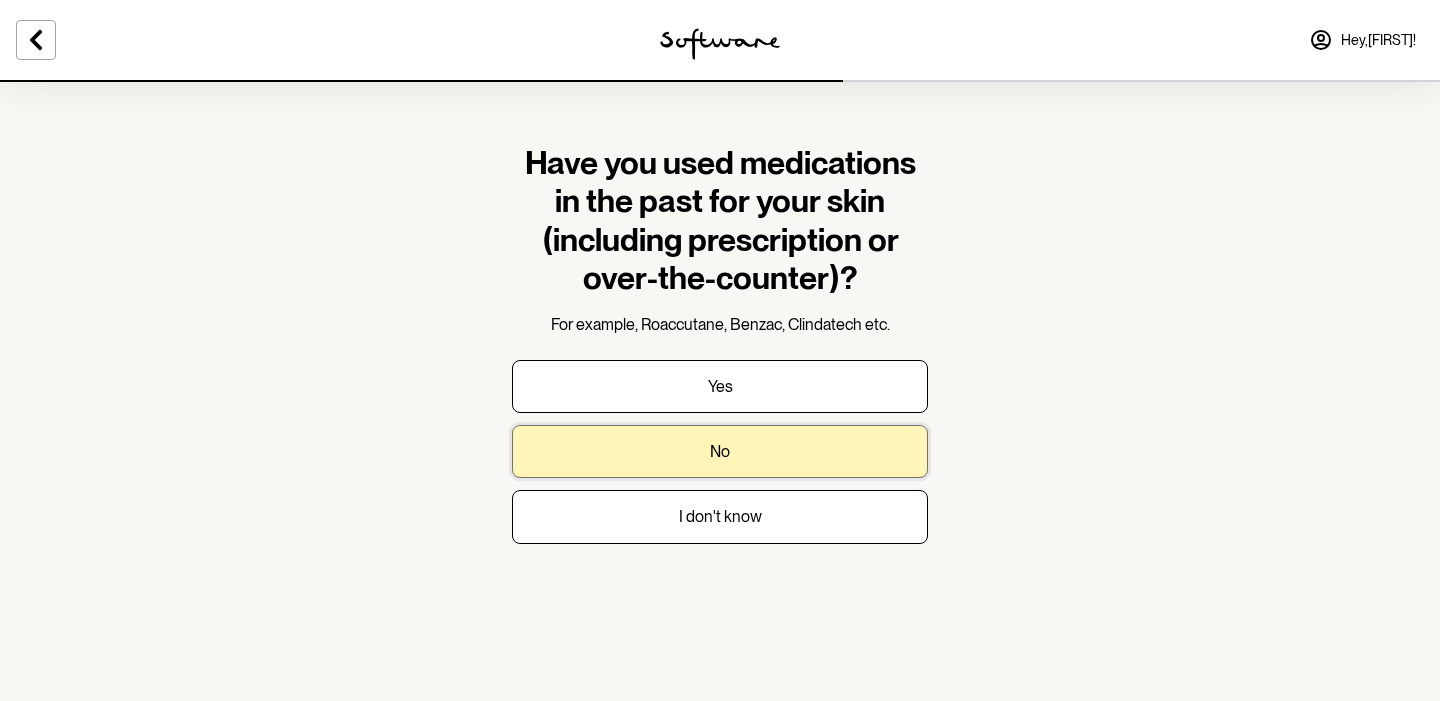 click on "No" at bounding box center (720, 451) 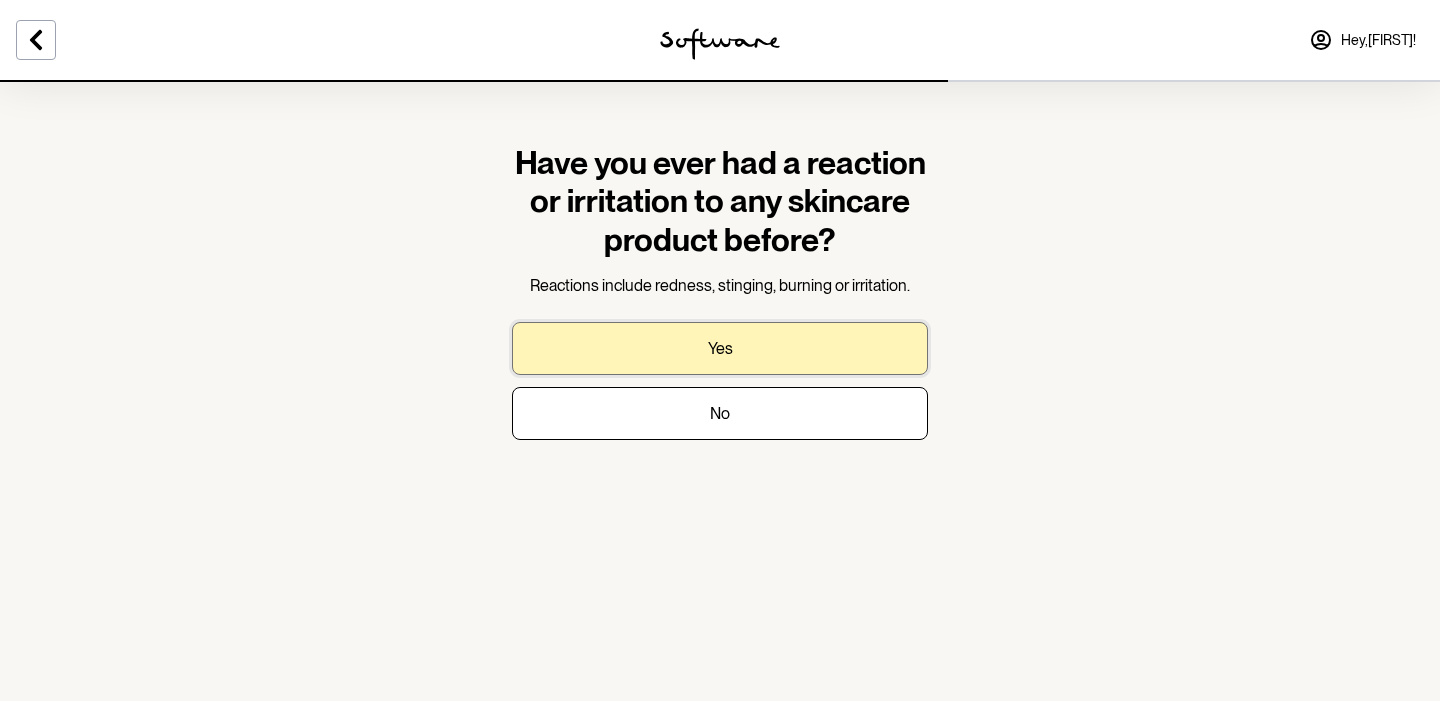 click on "Yes" at bounding box center (720, 348) 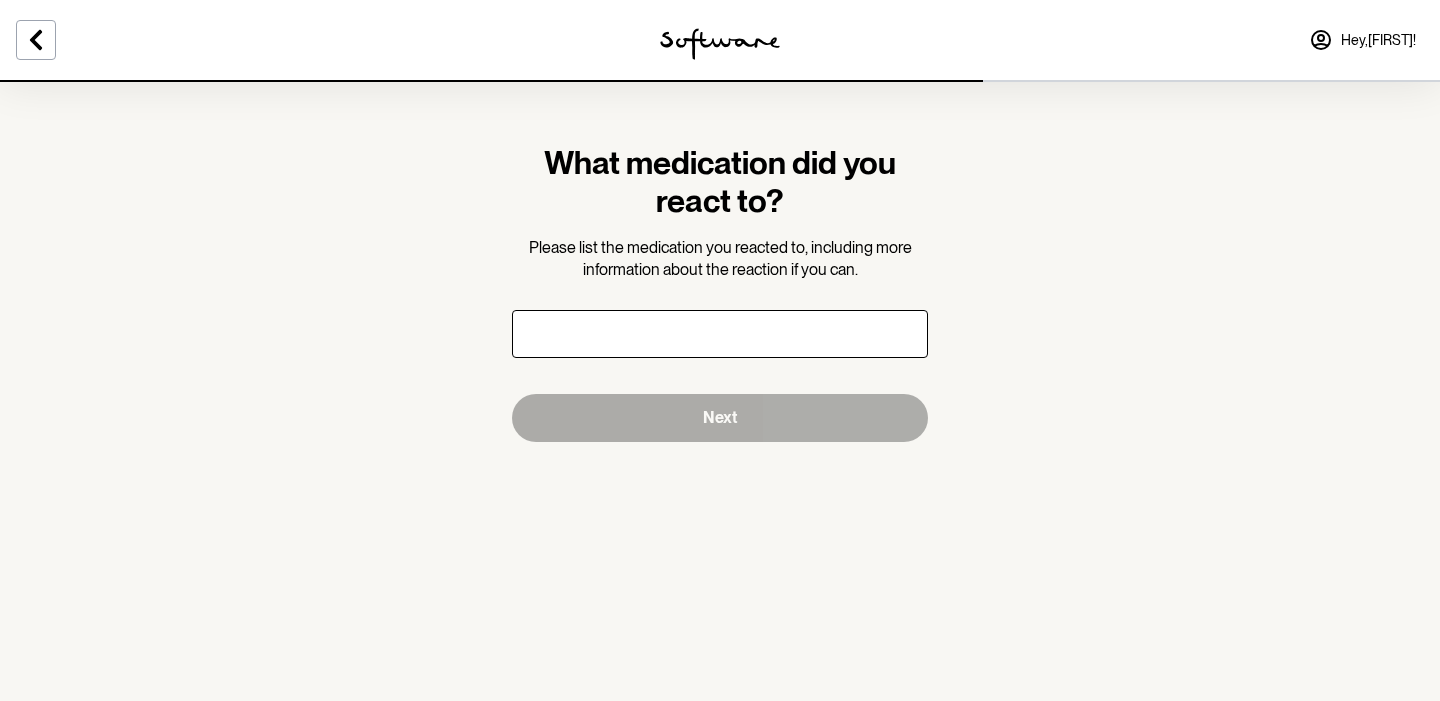 click at bounding box center (240, 40) 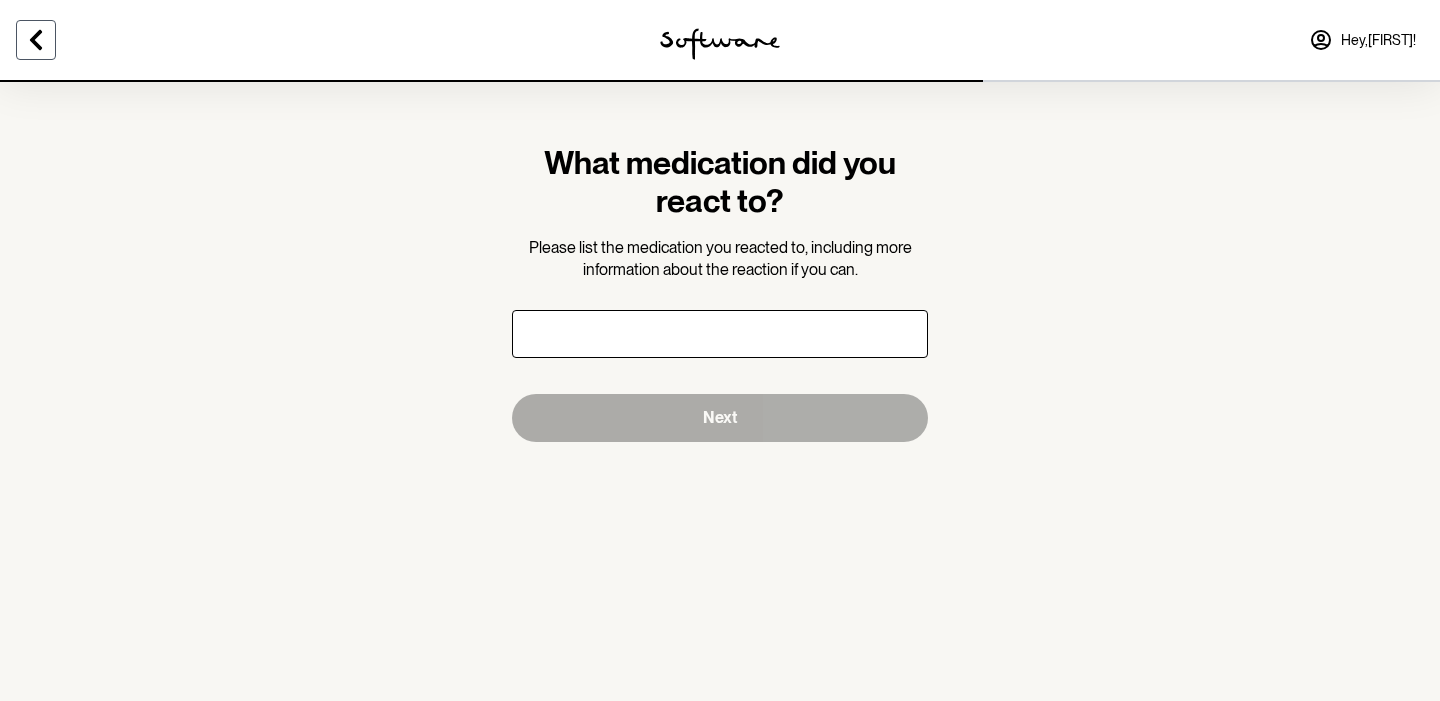 click 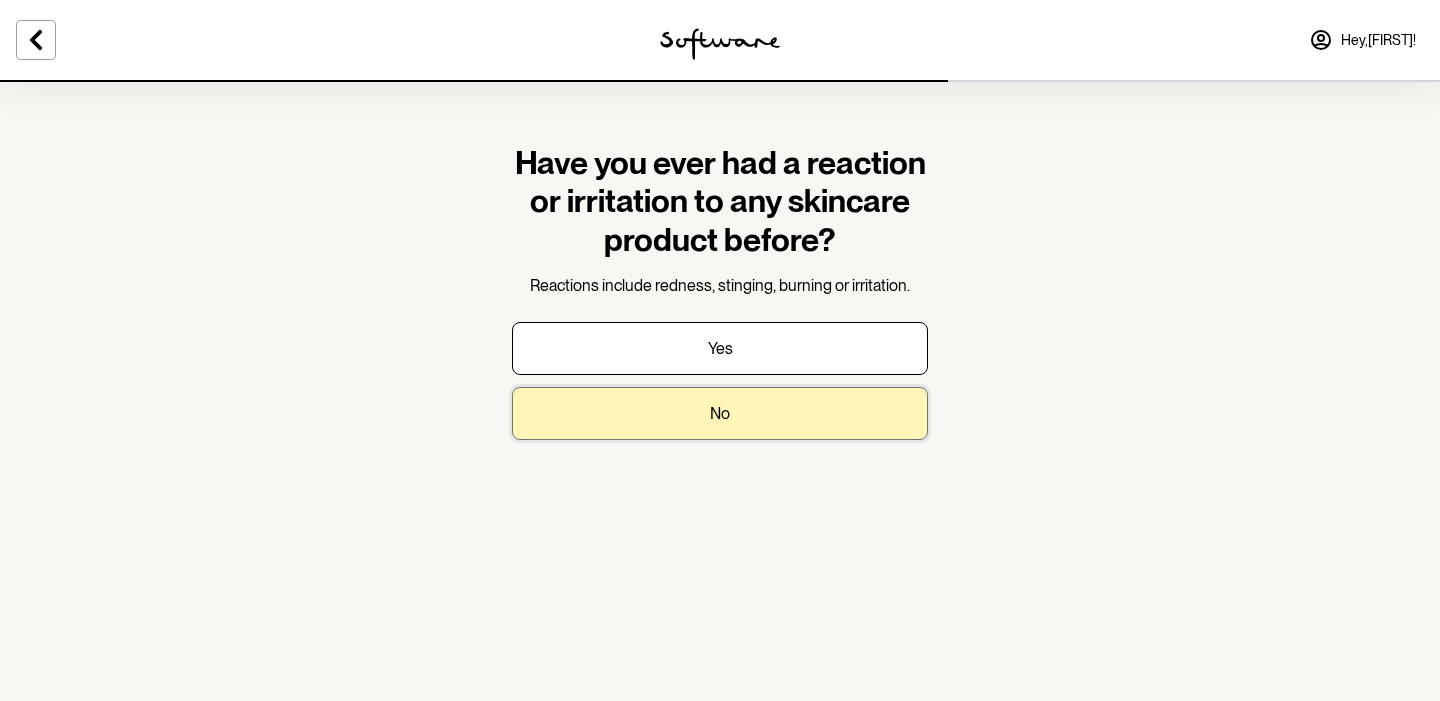 click on "No" at bounding box center (720, 413) 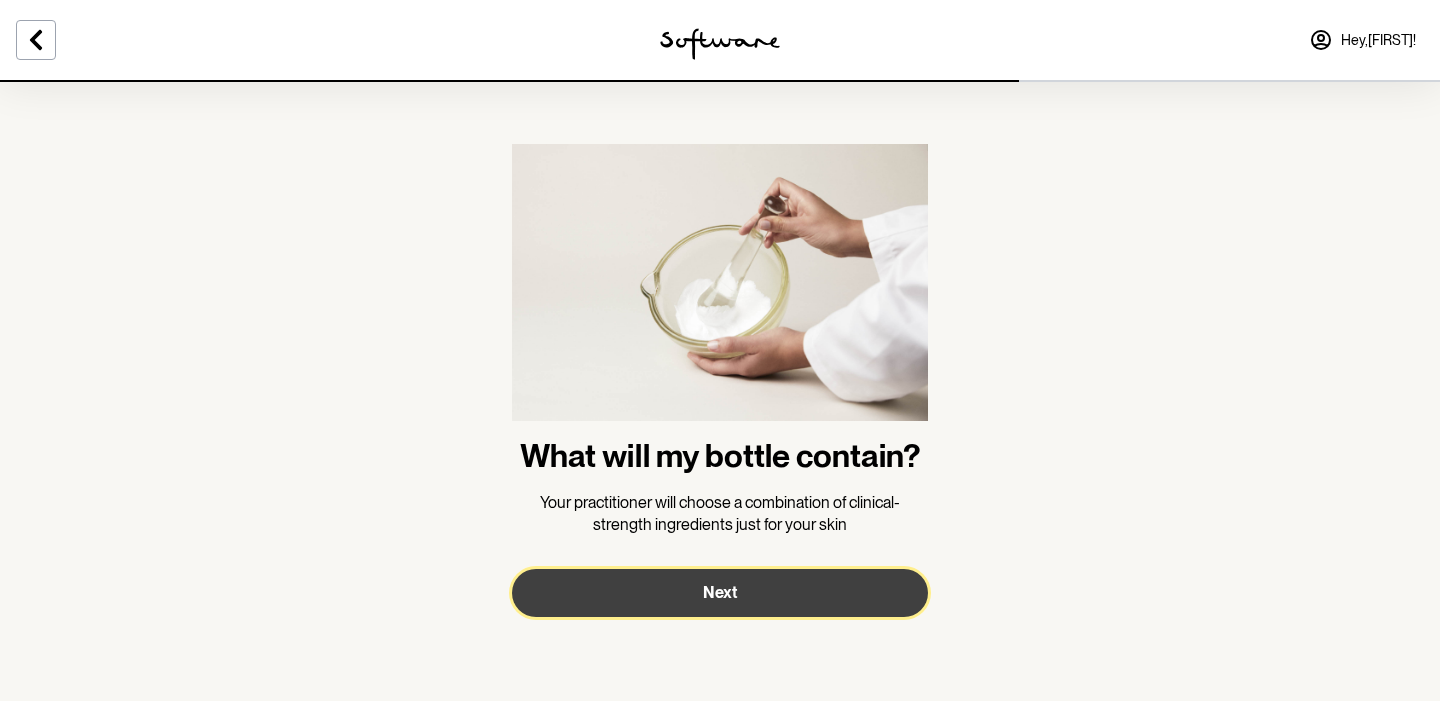 click on "Next" at bounding box center [720, 593] 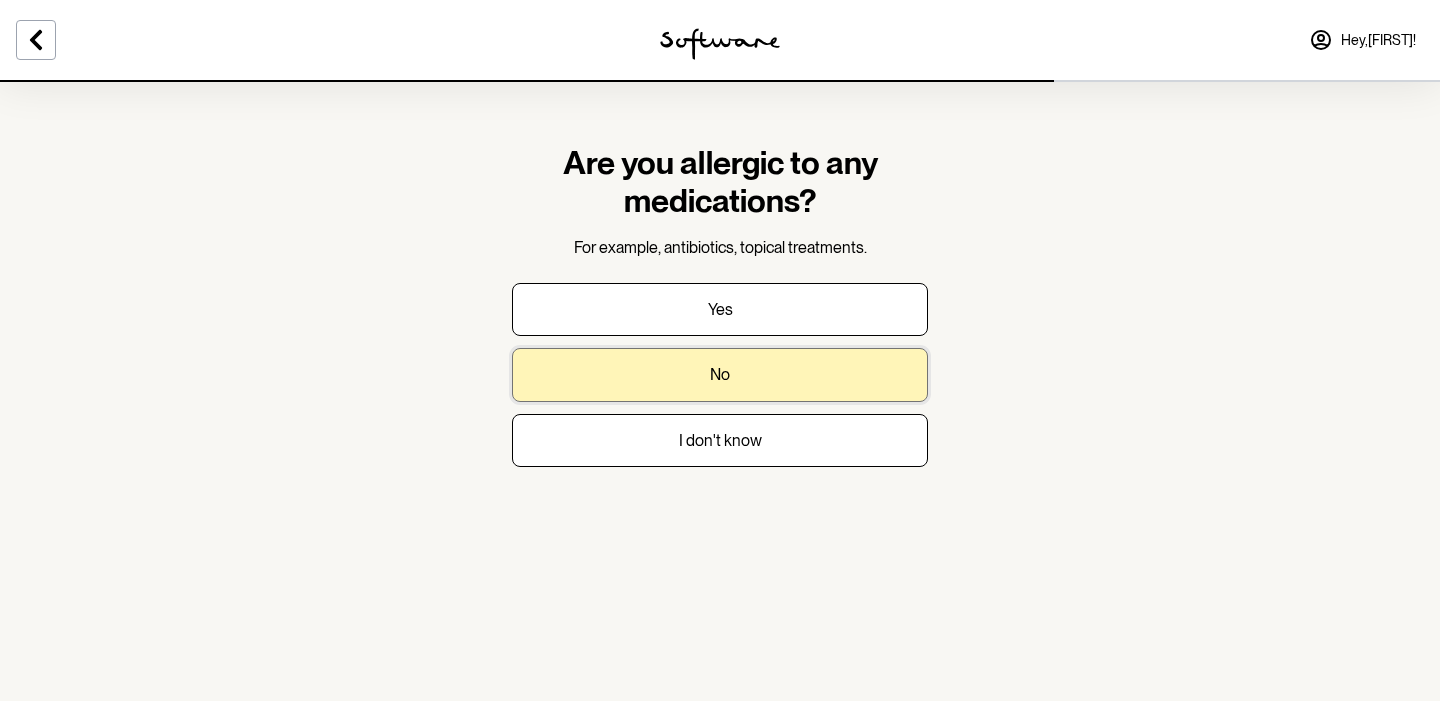 click on "No" at bounding box center [720, 374] 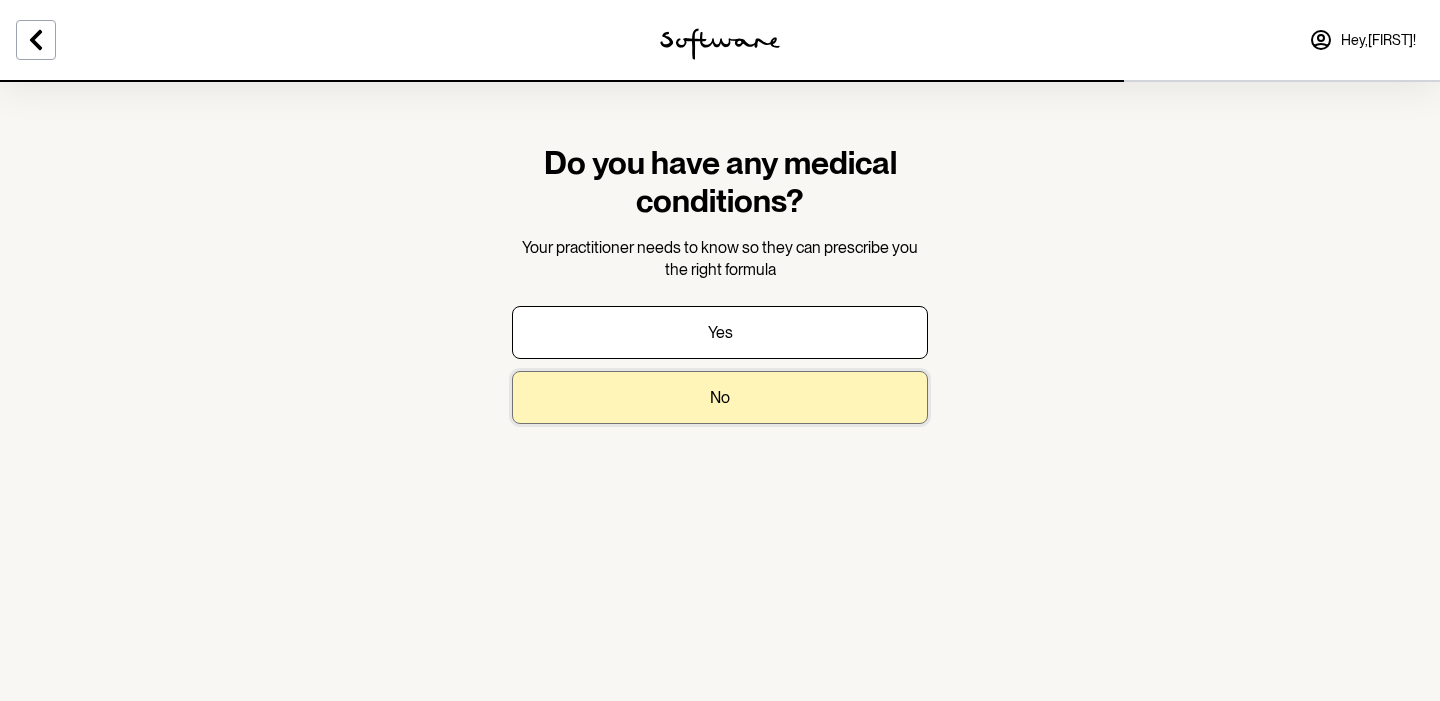 click on "No" at bounding box center [720, 397] 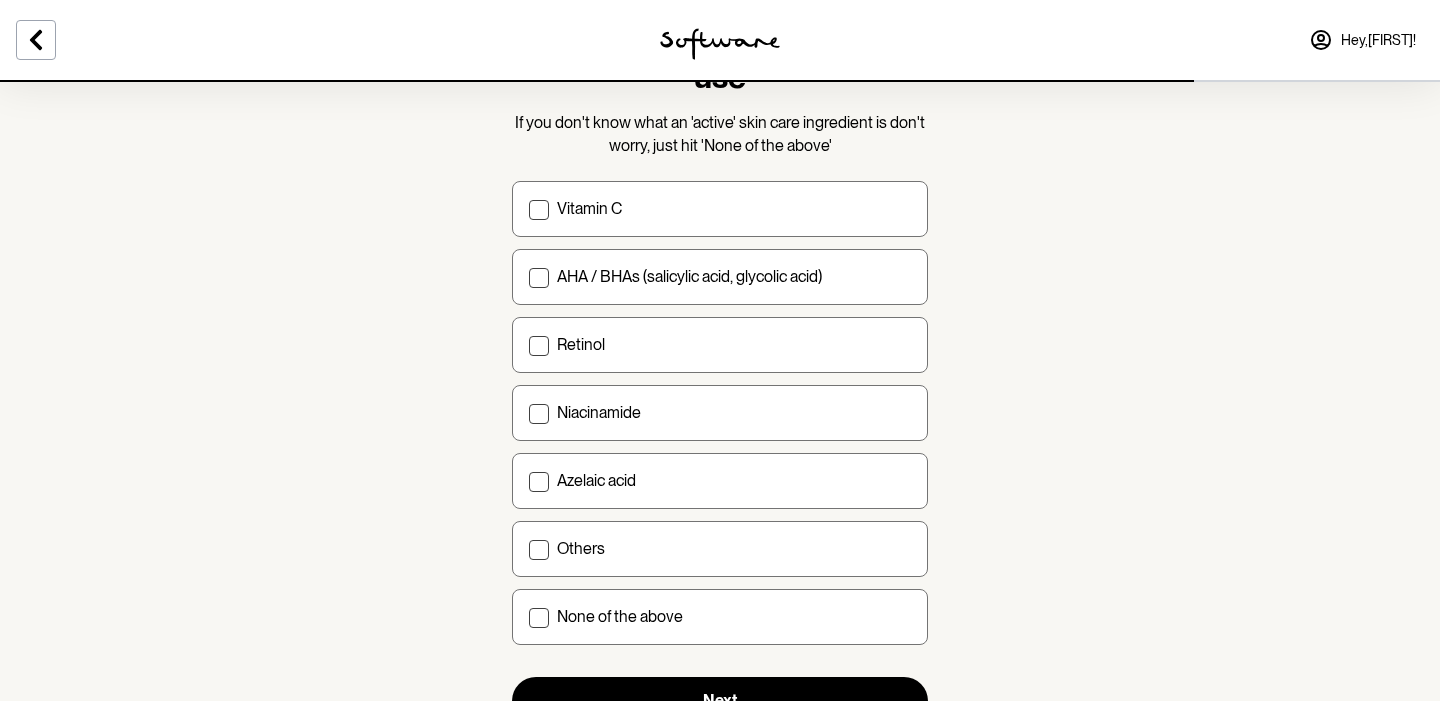 scroll, scrollTop: 165, scrollLeft: 0, axis: vertical 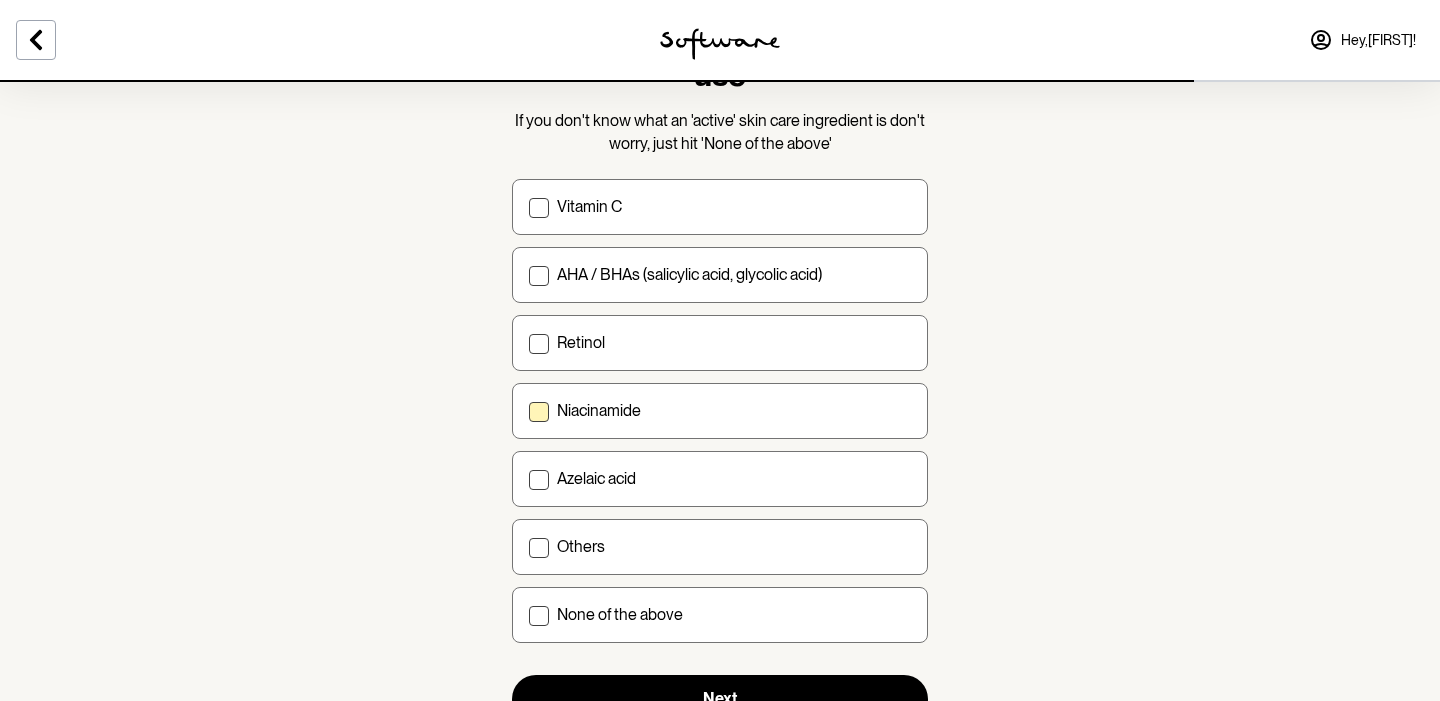 click at bounding box center (539, 412) 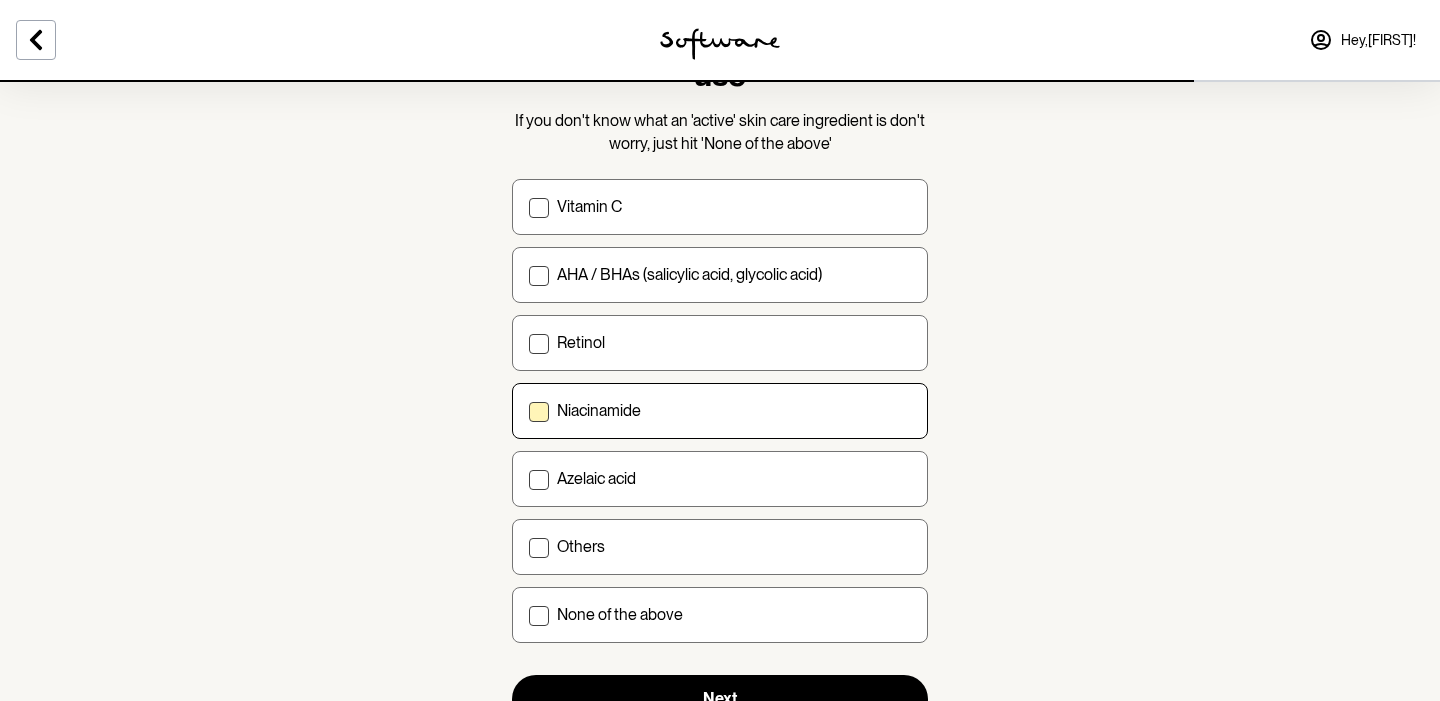 click on "Niacinamide" at bounding box center (528, 411) 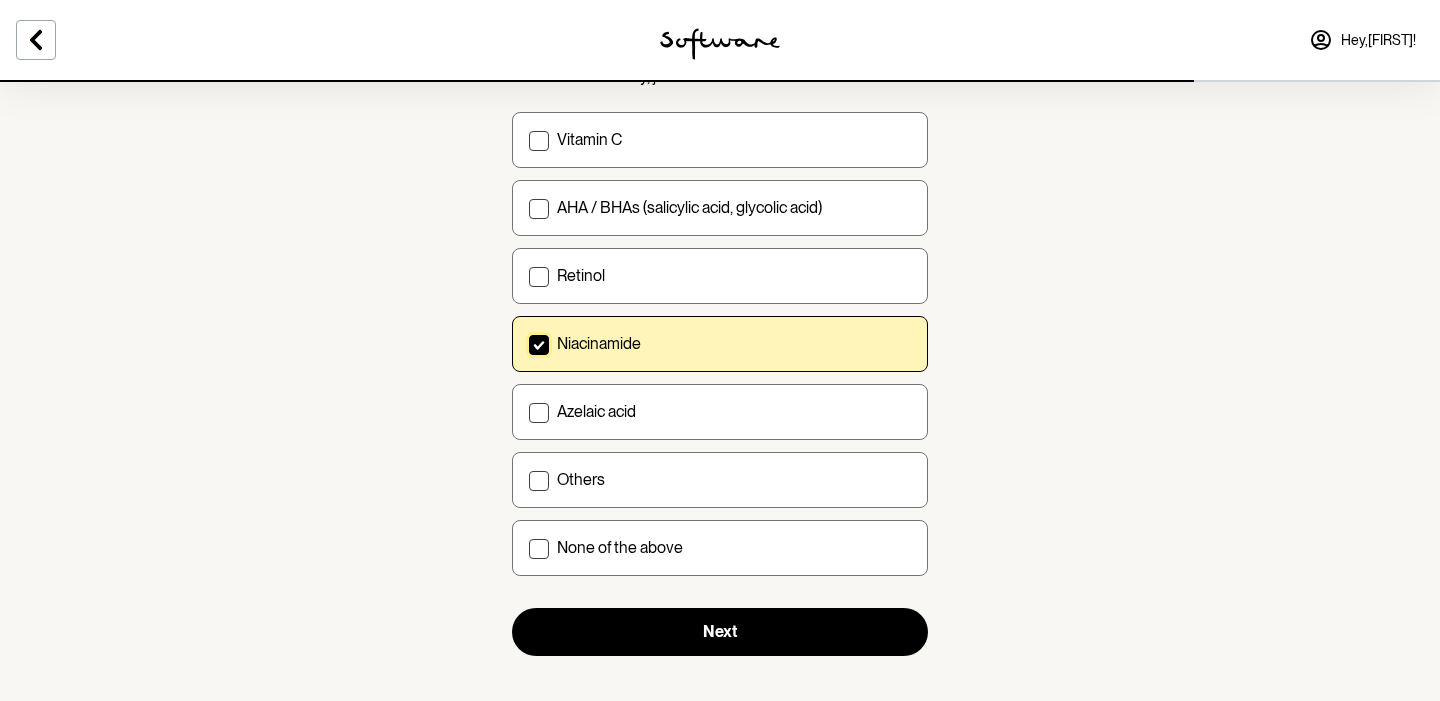 scroll, scrollTop: 234, scrollLeft: 0, axis: vertical 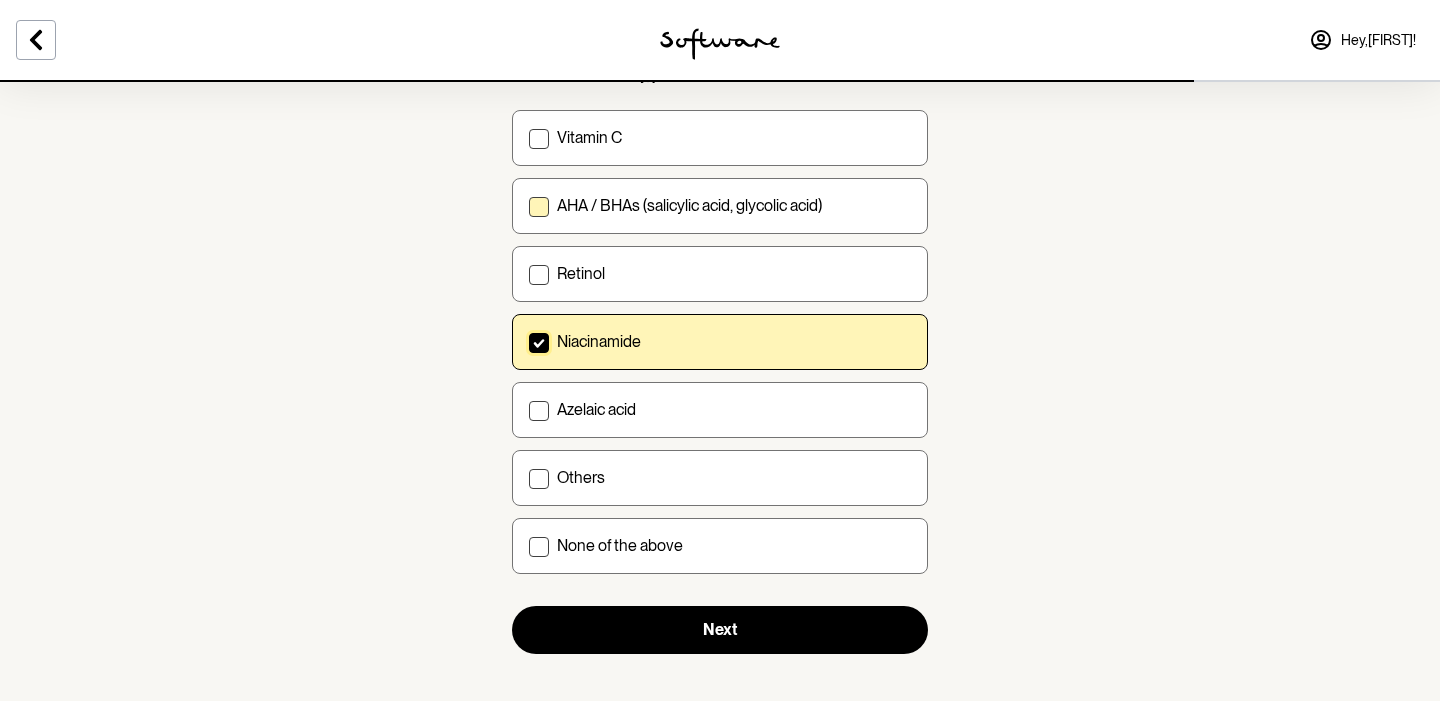 click at bounding box center [539, 207] 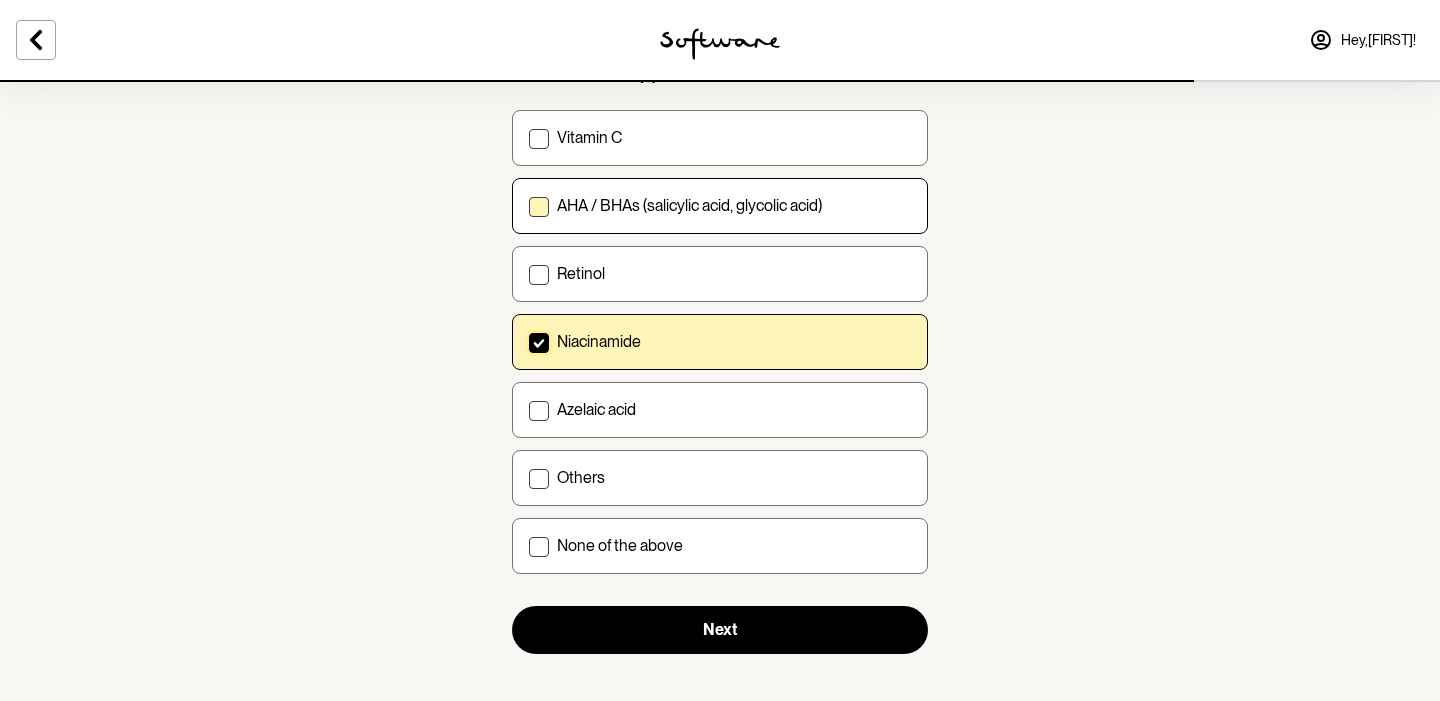 click on "AHA / BHAs (salicylic acid, glycolic acid)" at bounding box center (528, 206) 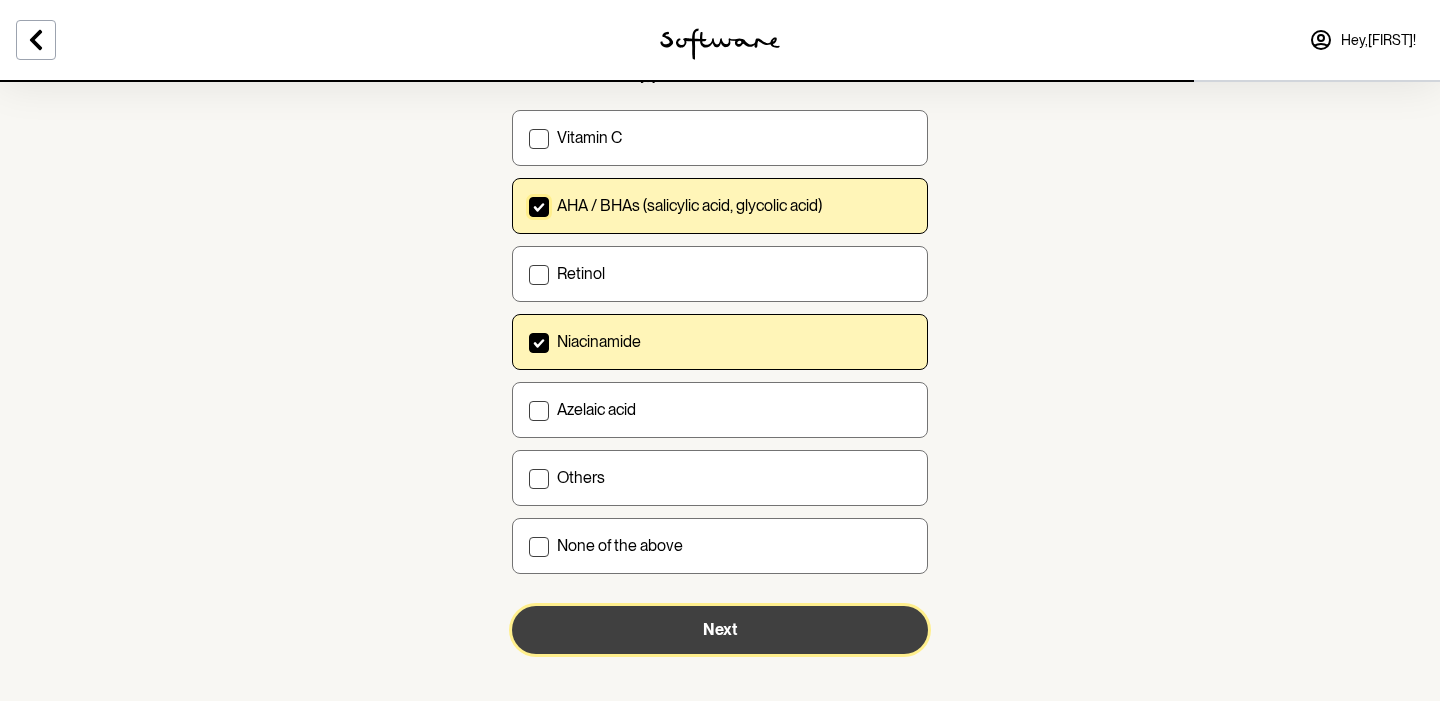 click on "Next" at bounding box center (720, 629) 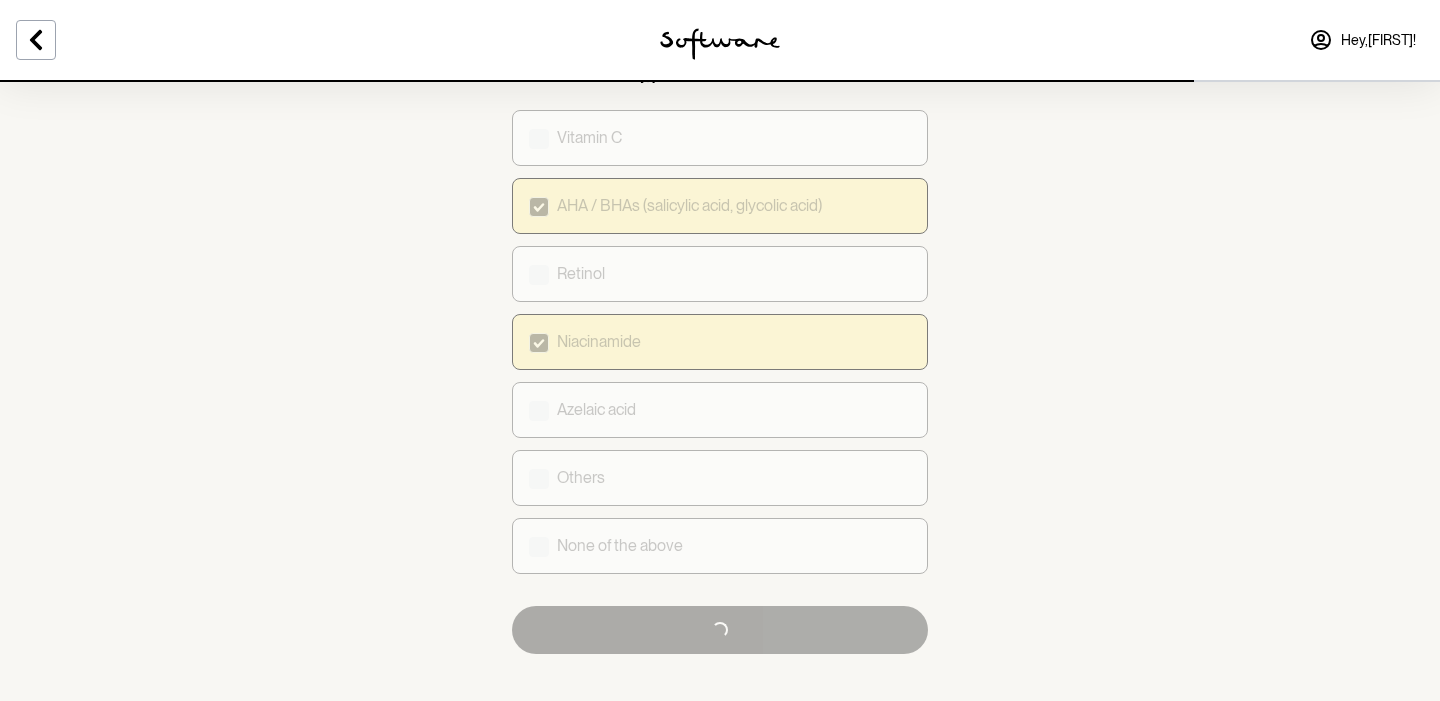 scroll, scrollTop: 0, scrollLeft: 0, axis: both 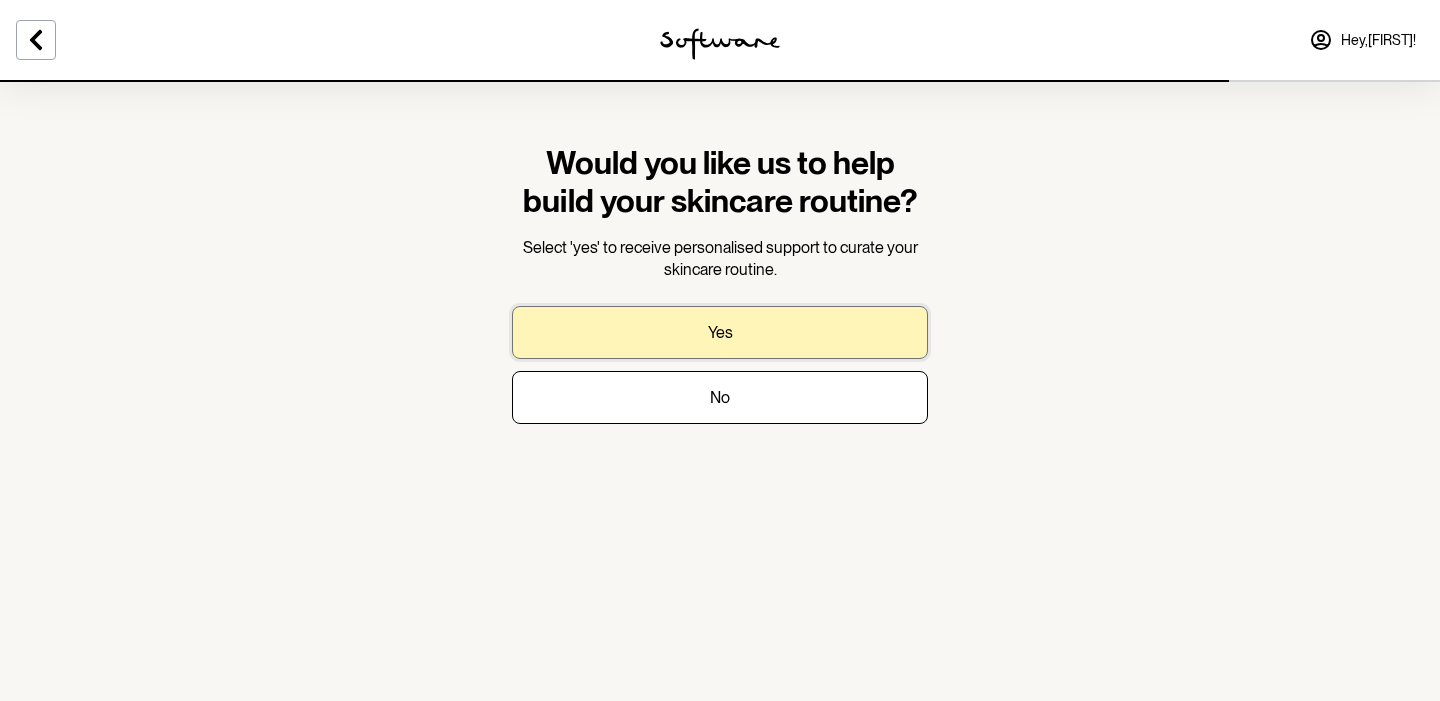 click on "Yes" at bounding box center [720, 332] 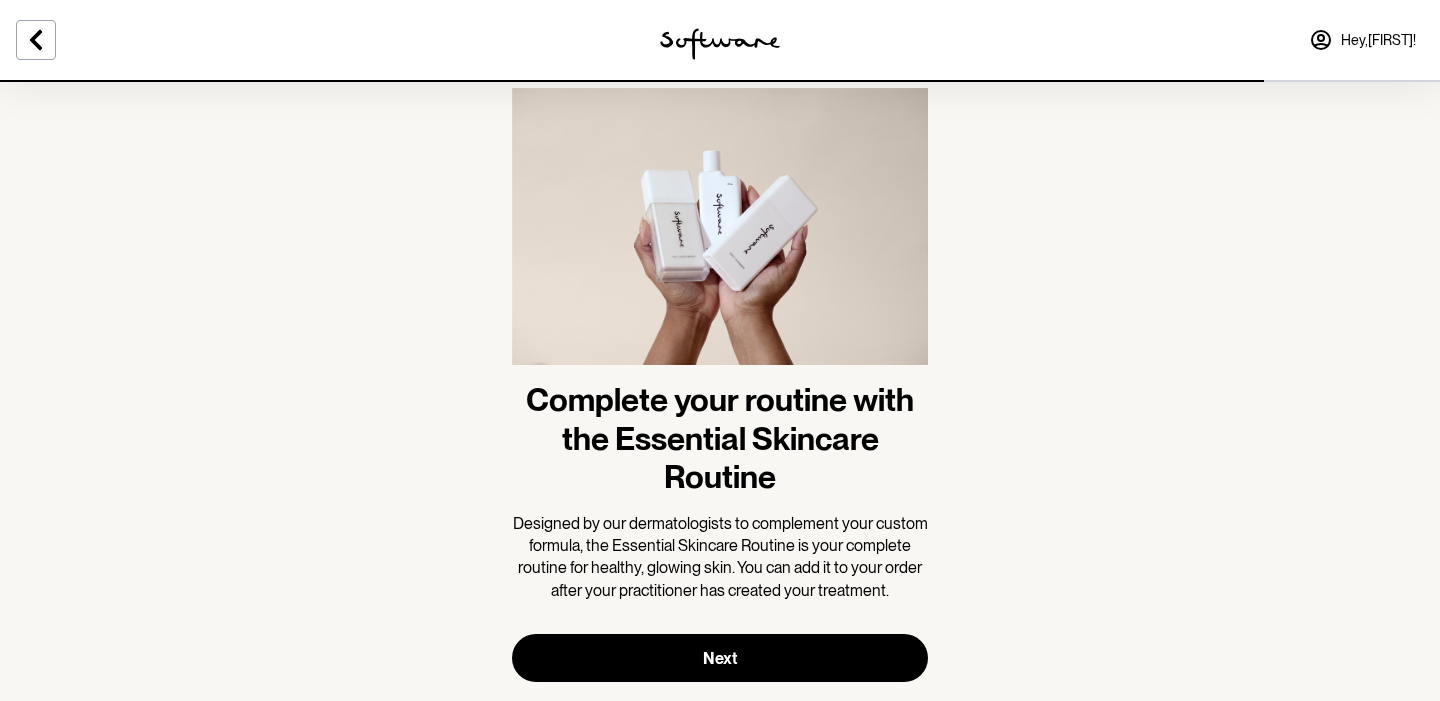 scroll, scrollTop: 101, scrollLeft: 0, axis: vertical 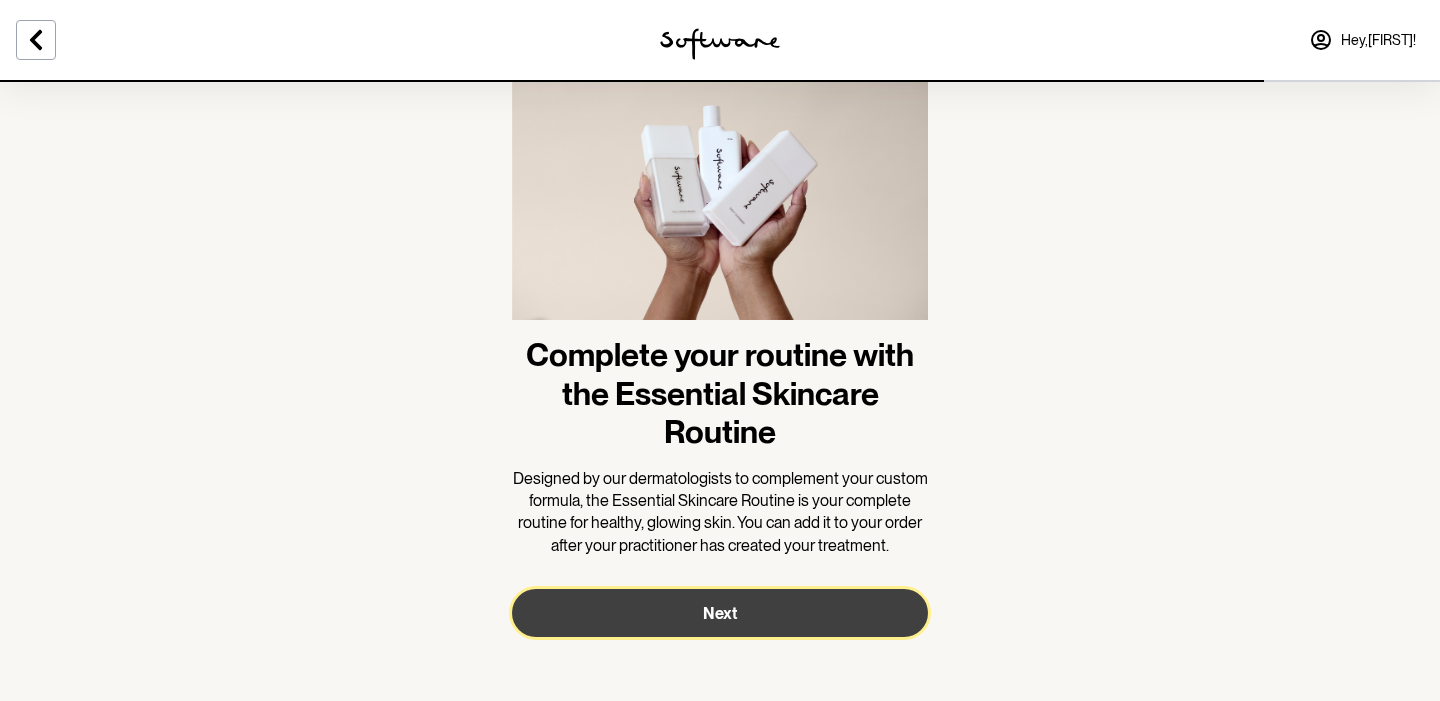 click on "Next" at bounding box center [720, 613] 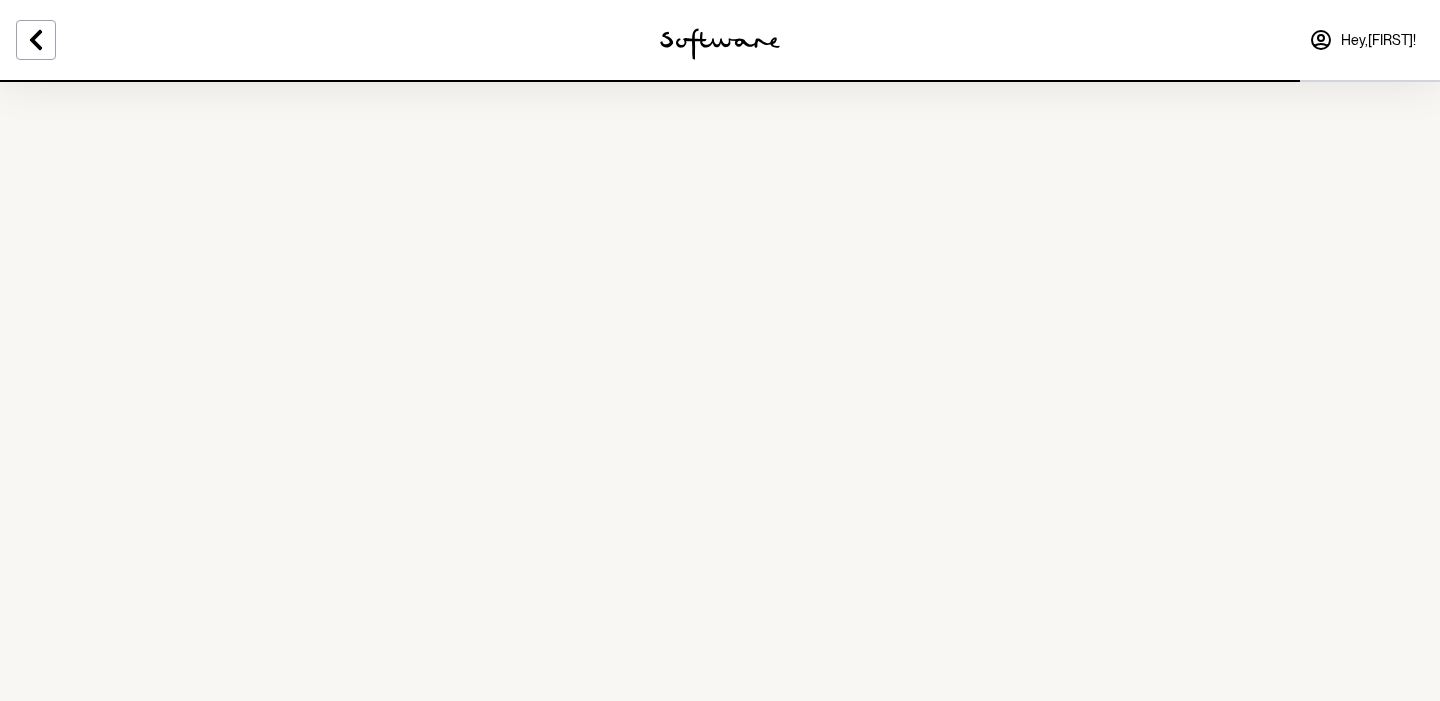 scroll, scrollTop: 0, scrollLeft: 0, axis: both 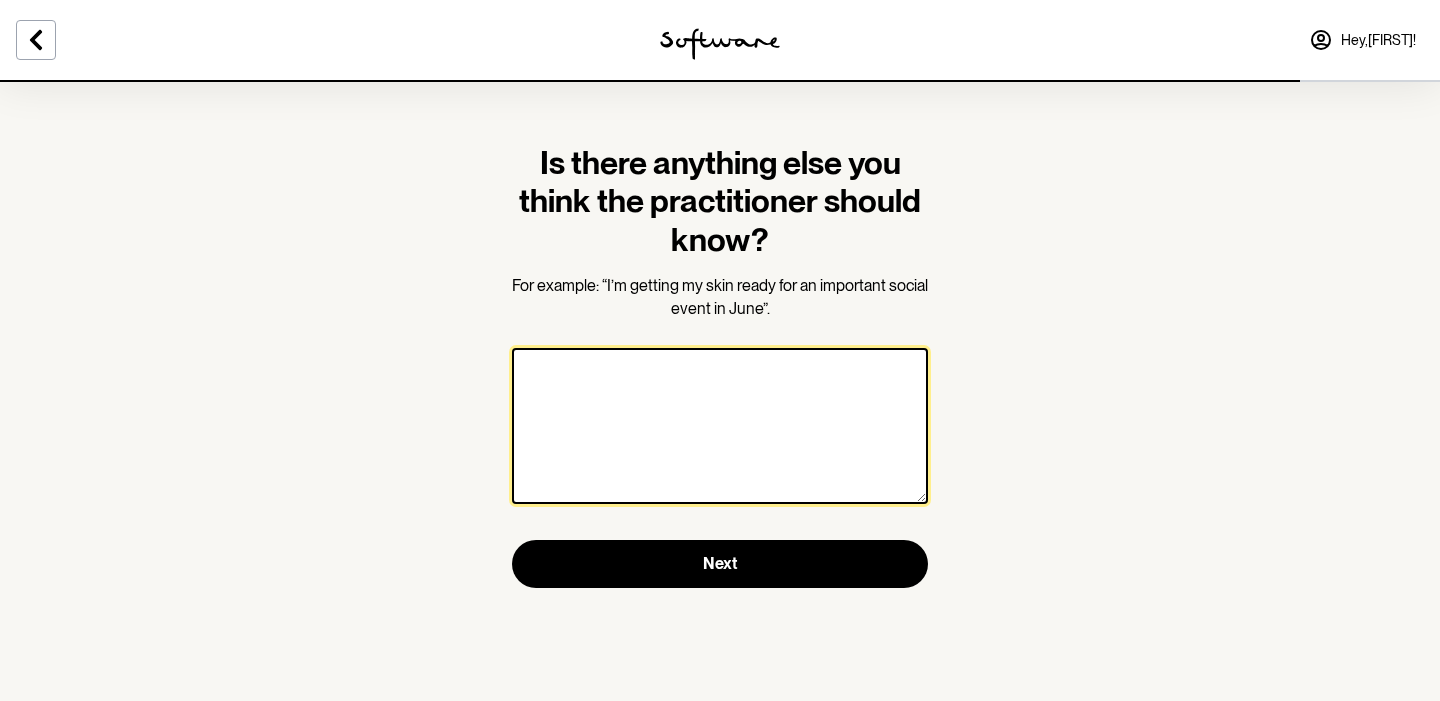 click at bounding box center (720, 426) 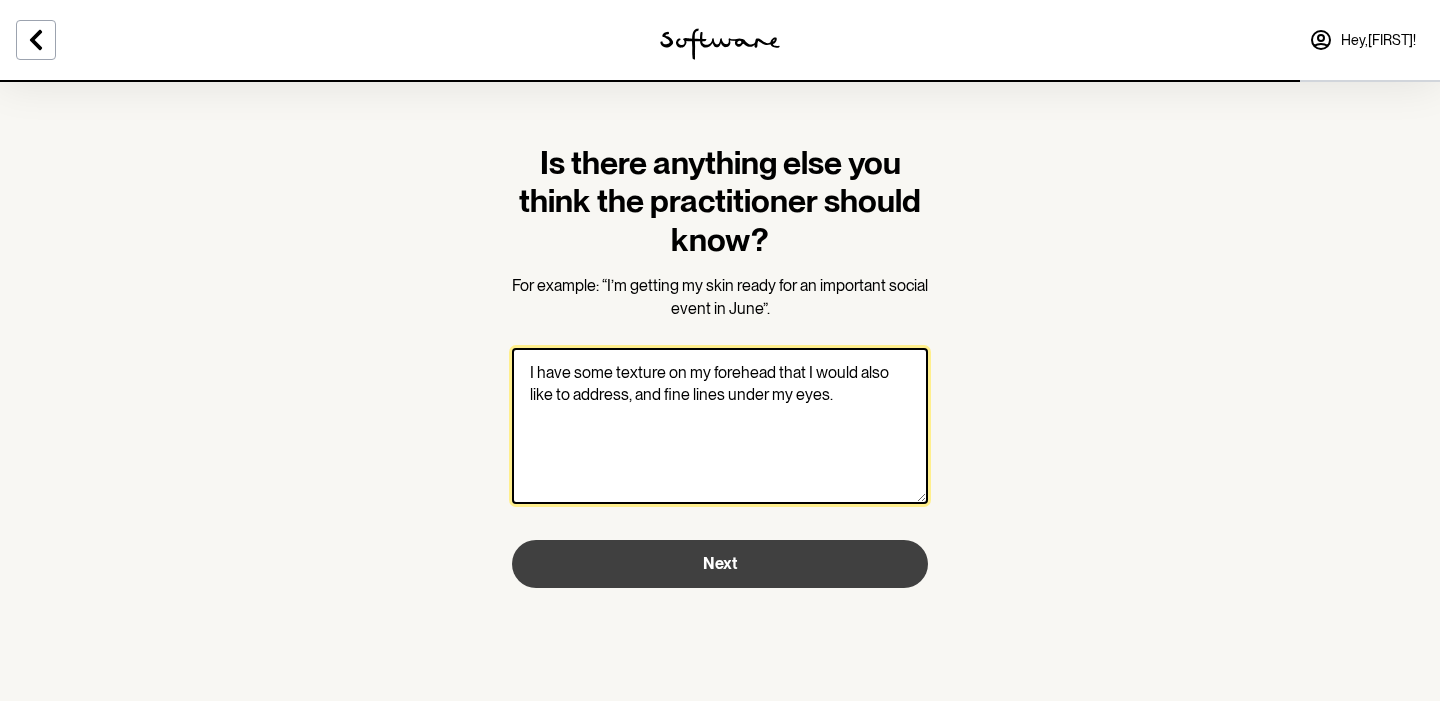 type on "I have some texture on my forehead that I would also like to address, and fine lines under my eyes." 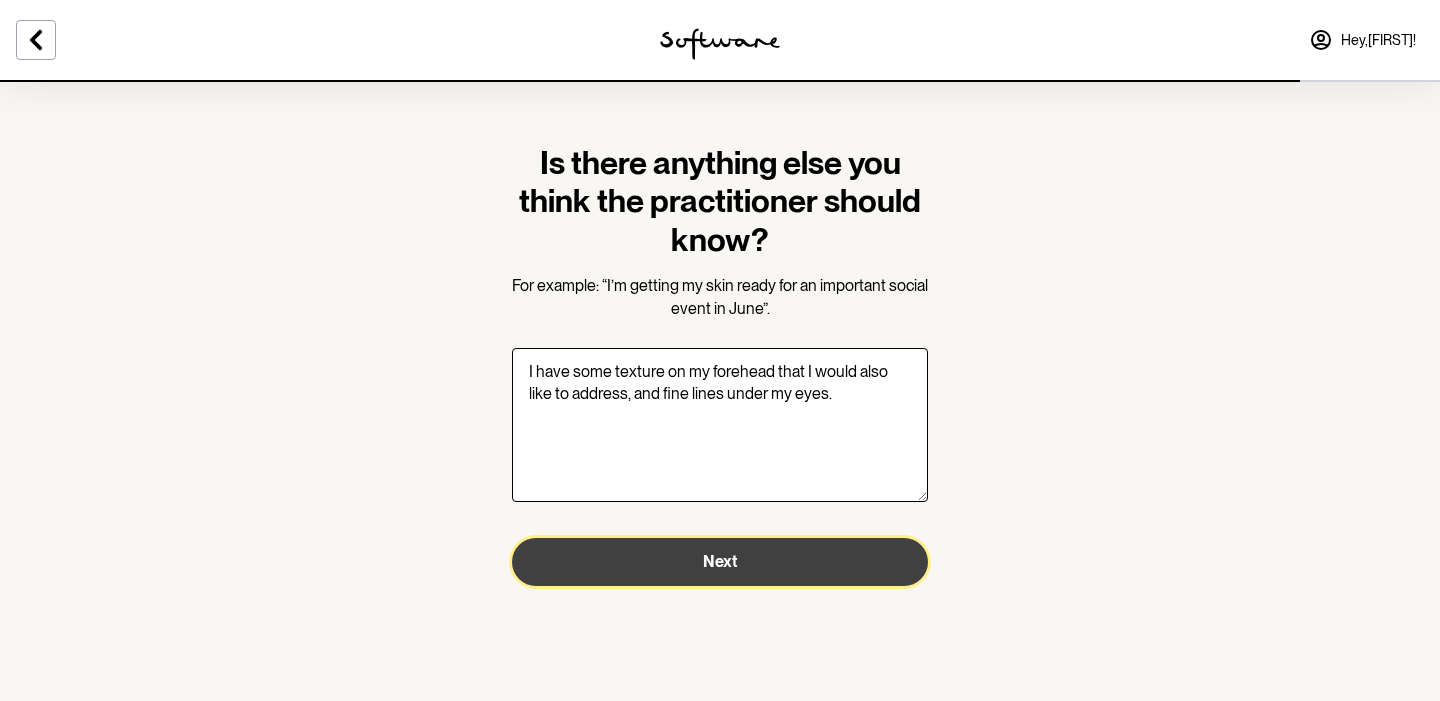 click on "Next" at bounding box center (720, 562) 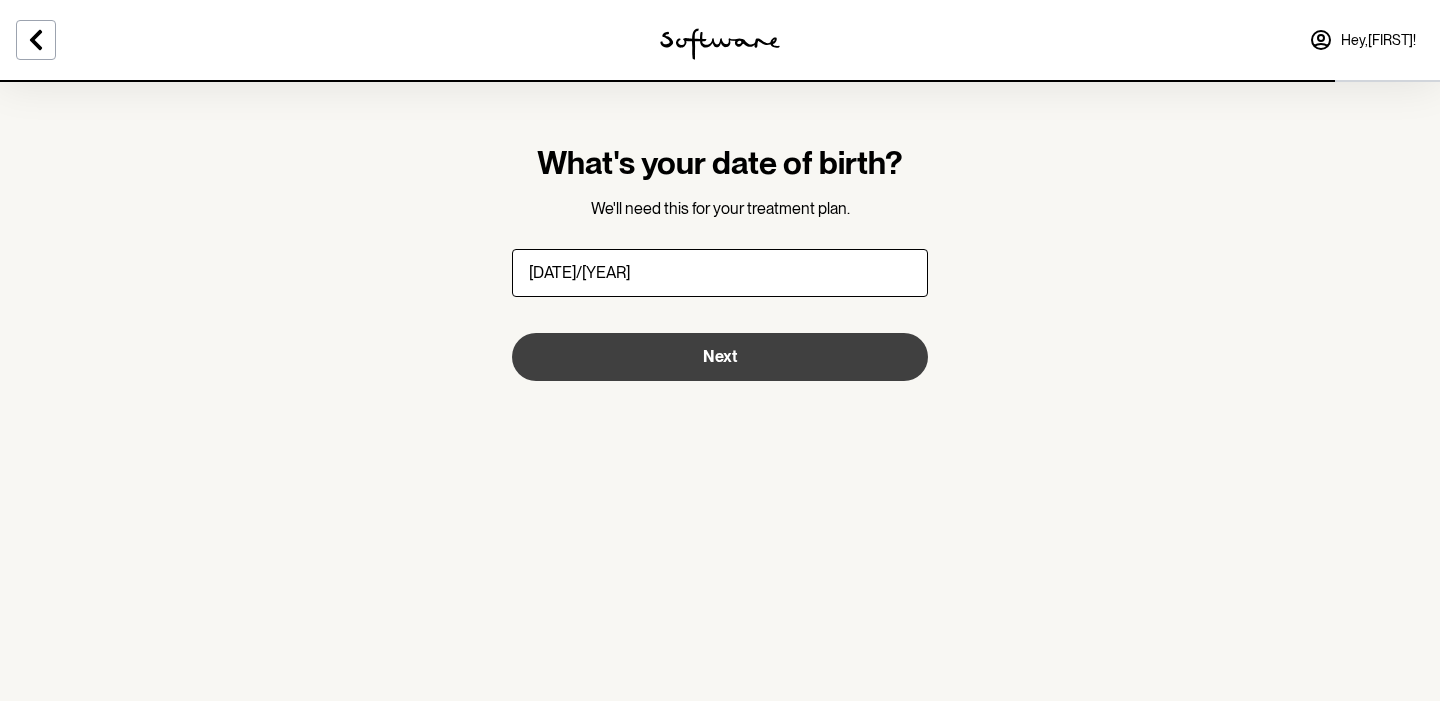 type on "01/03/1993" 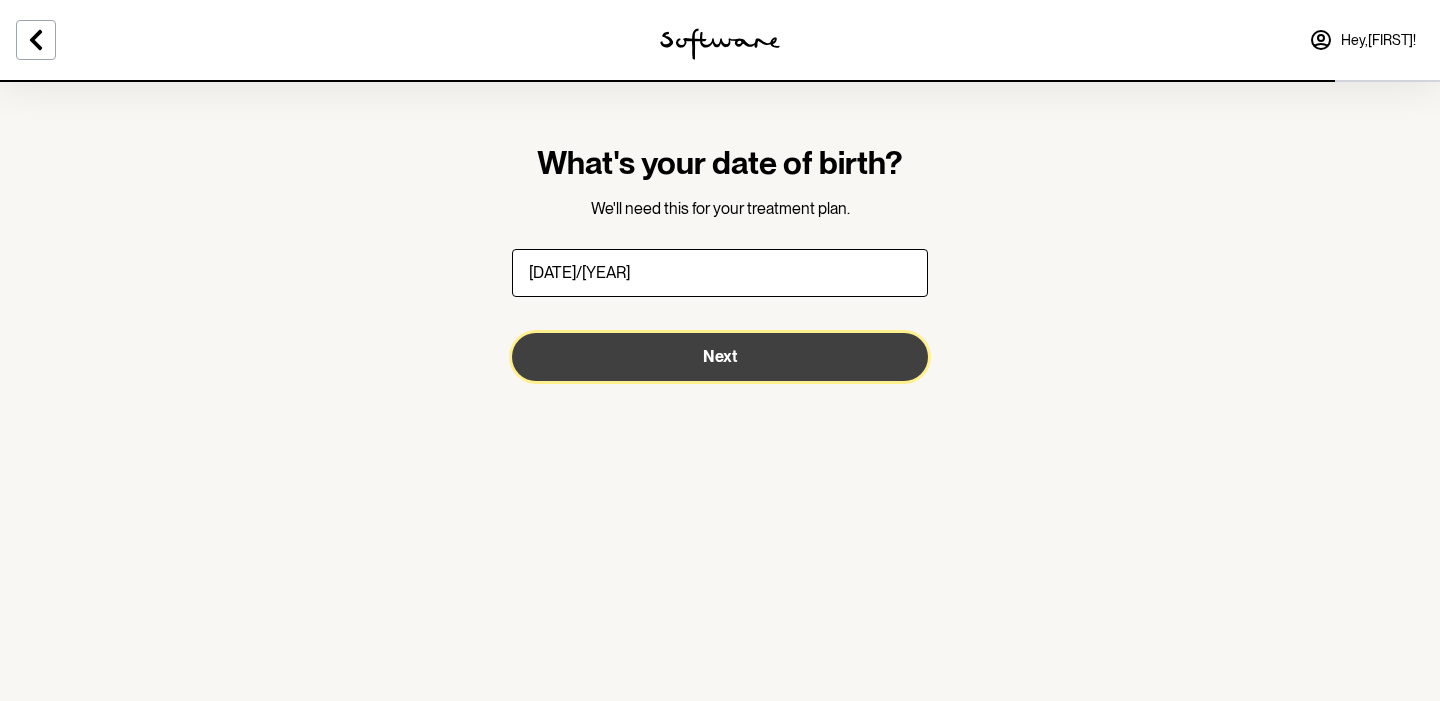 click on "Next" at bounding box center [720, 357] 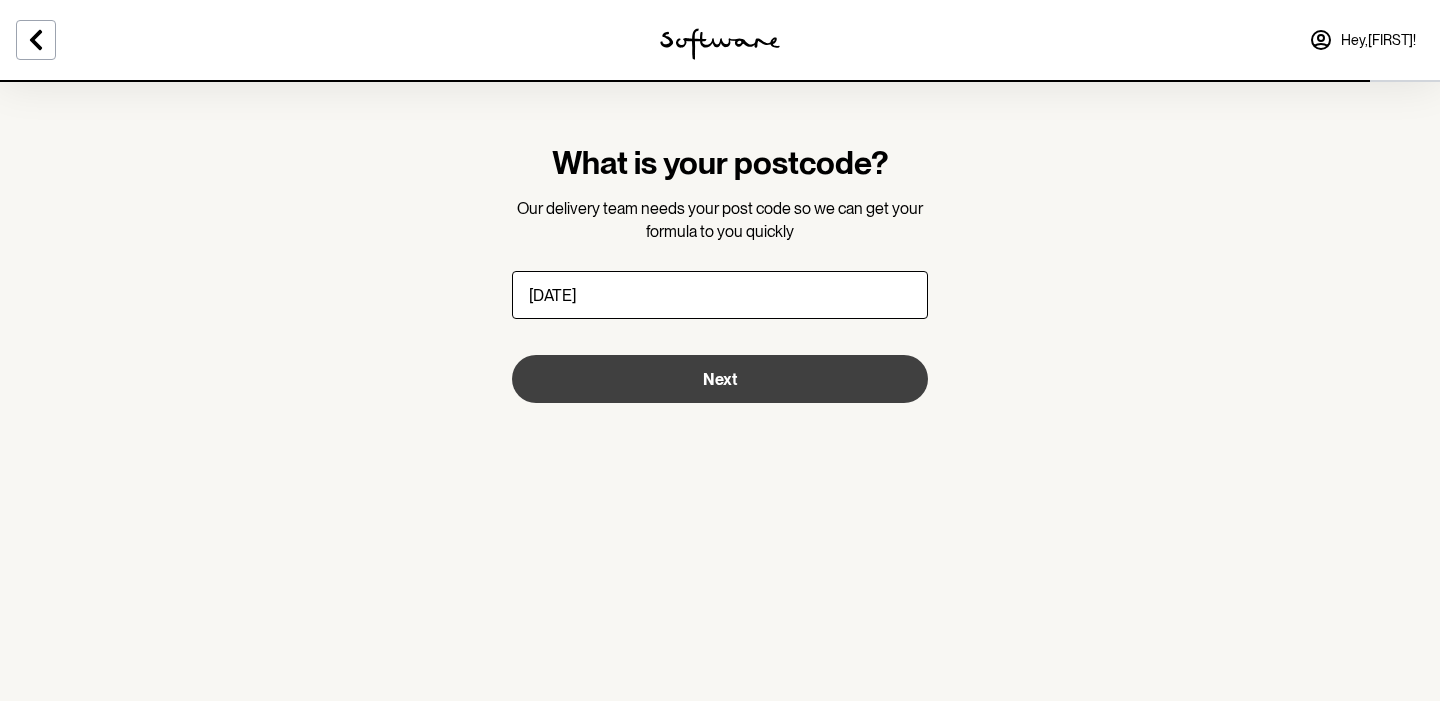type on "2049" 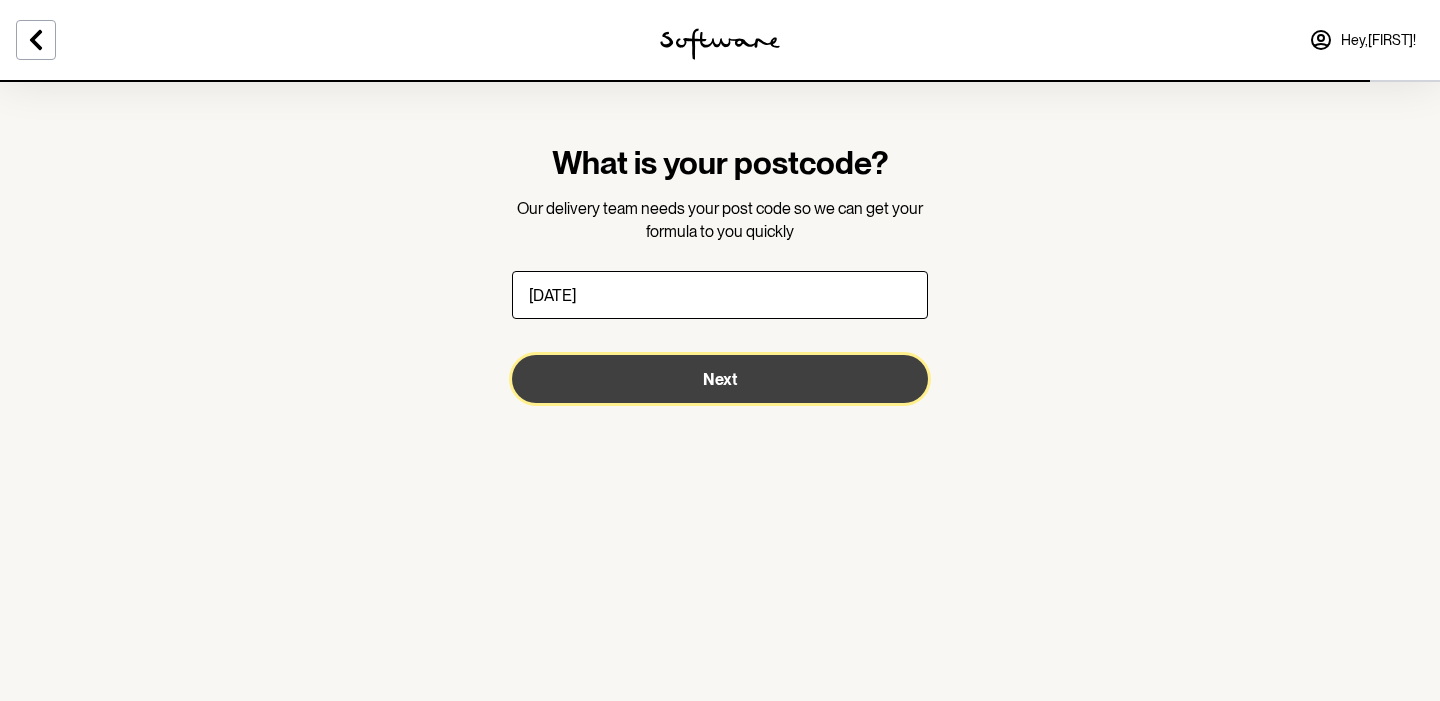 click on "Next" at bounding box center [720, 379] 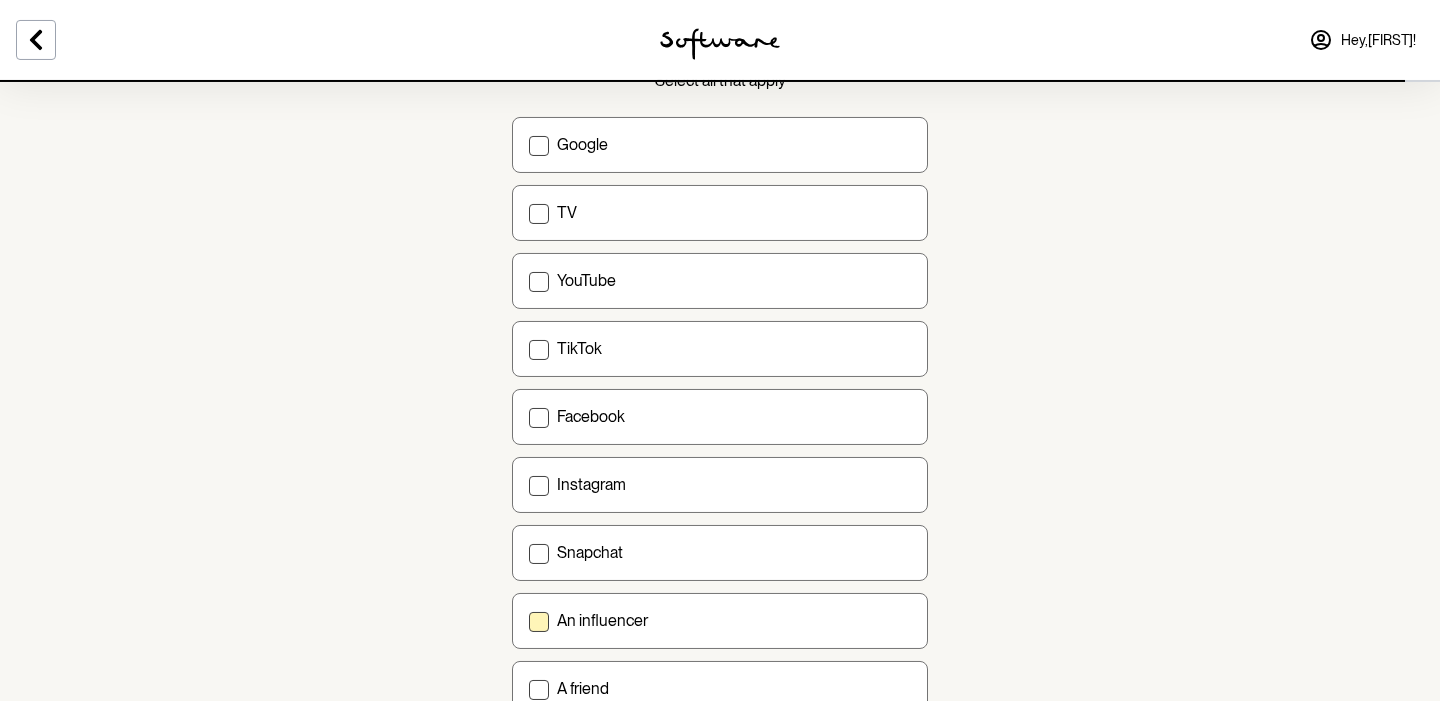 scroll, scrollTop: 125, scrollLeft: 0, axis: vertical 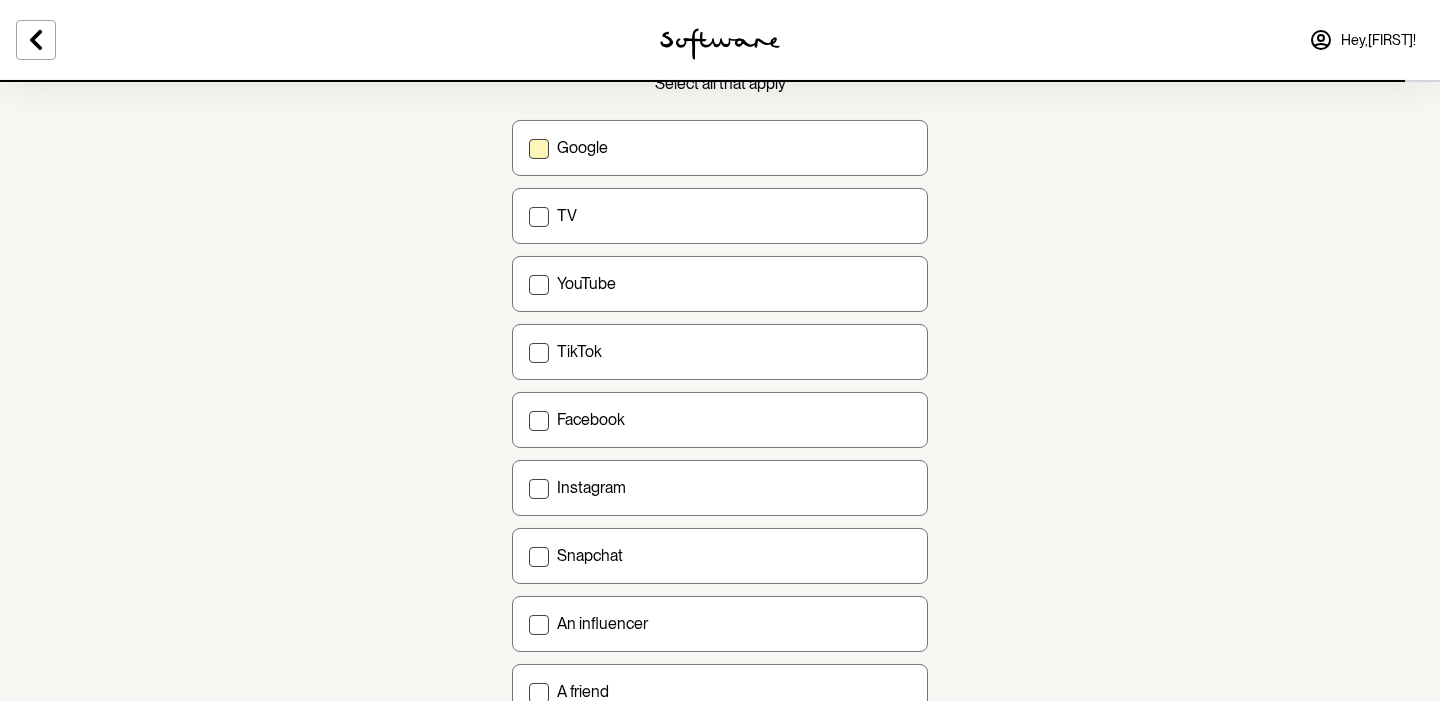 click on "Google" at bounding box center (720, 148) 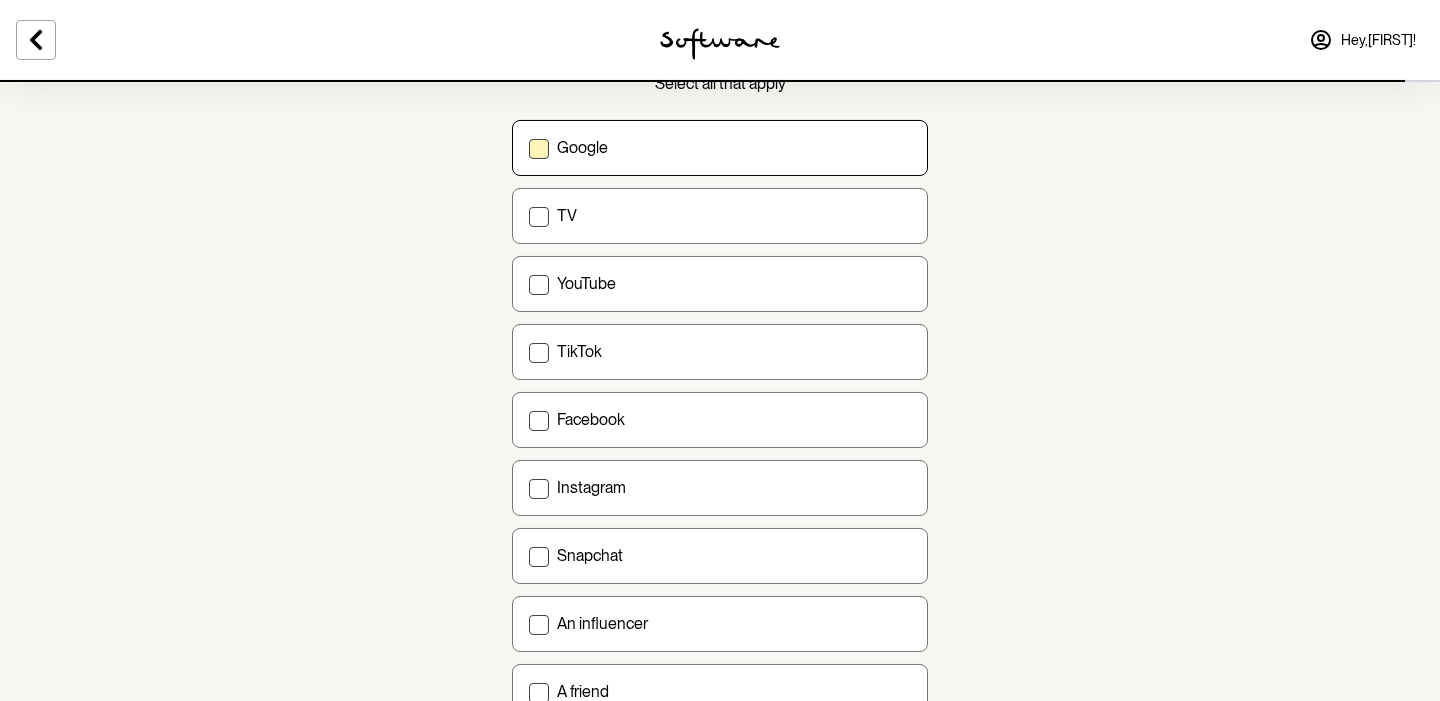 click on "Google" at bounding box center [528, 147] 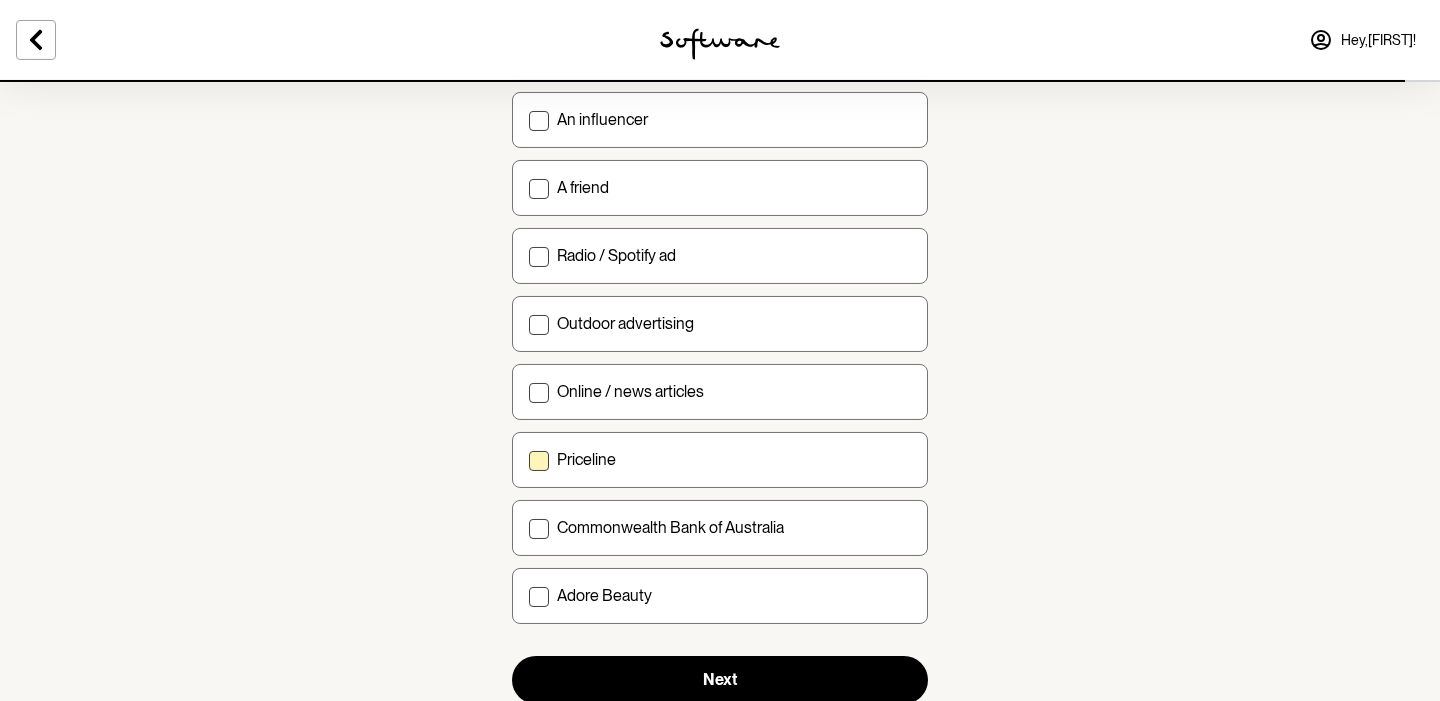 scroll, scrollTop: 696, scrollLeft: 0, axis: vertical 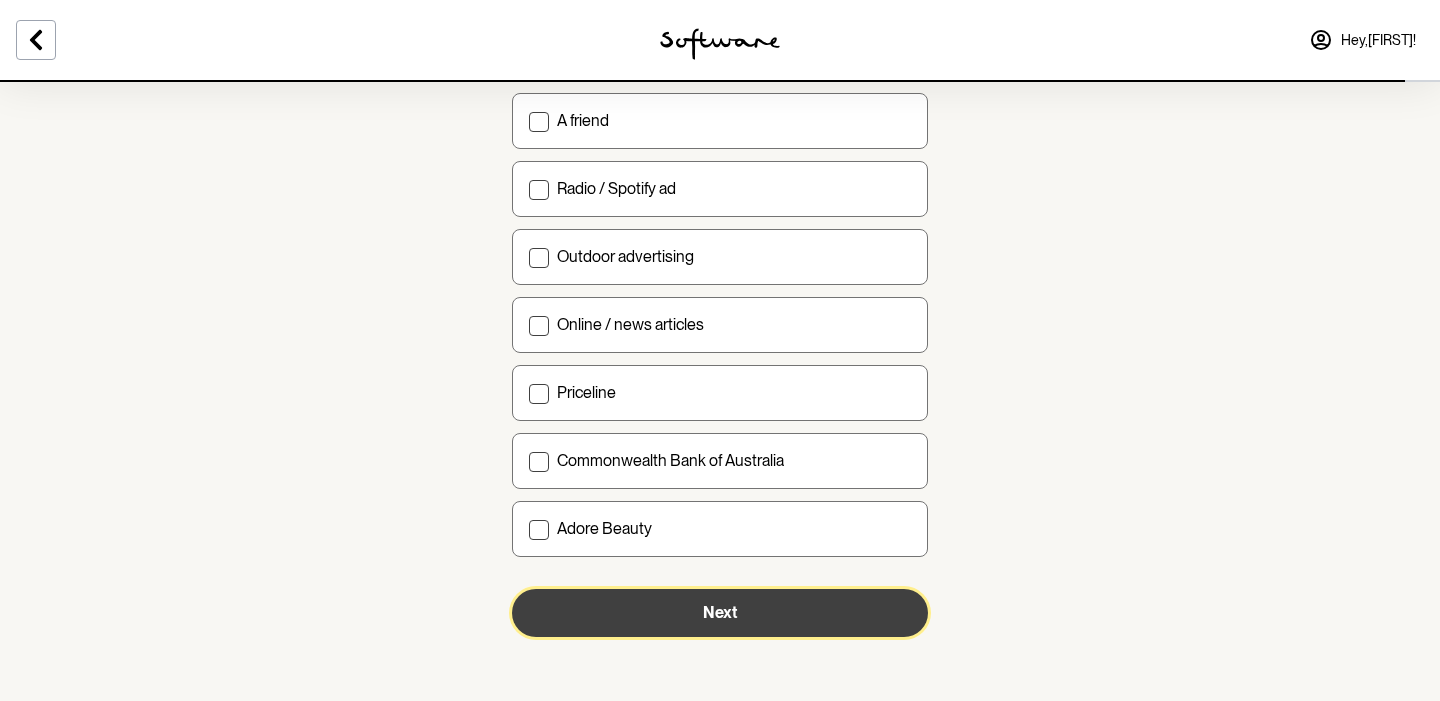 click on "Next" at bounding box center (720, 612) 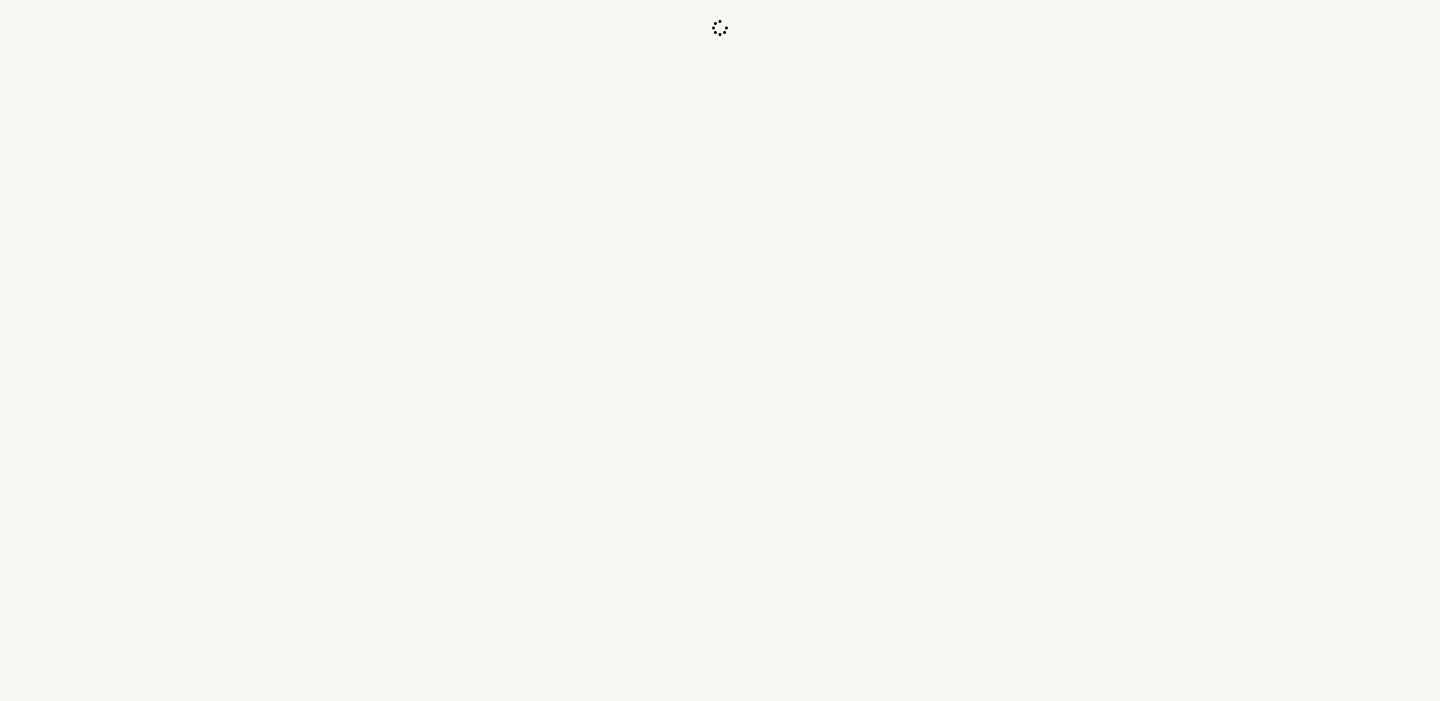 scroll, scrollTop: 0, scrollLeft: 0, axis: both 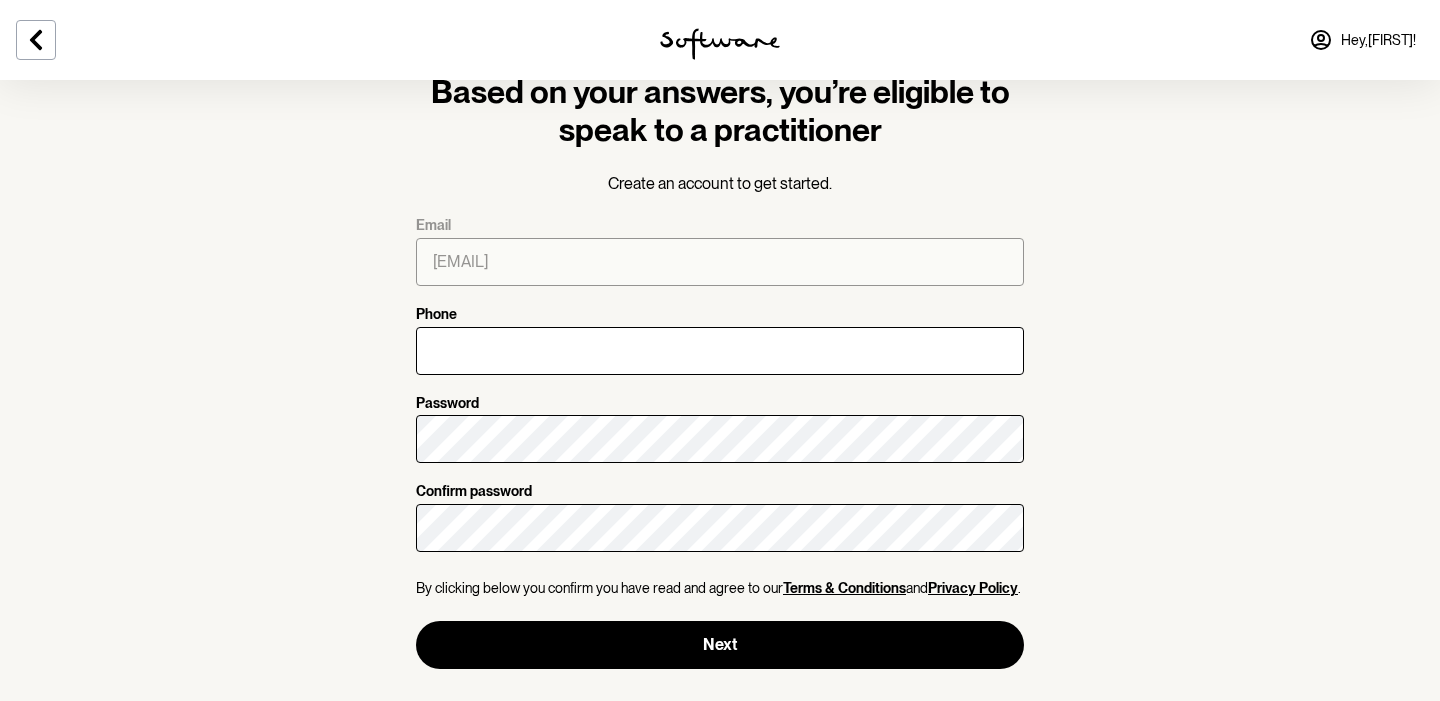 click at bounding box center (720, 351) 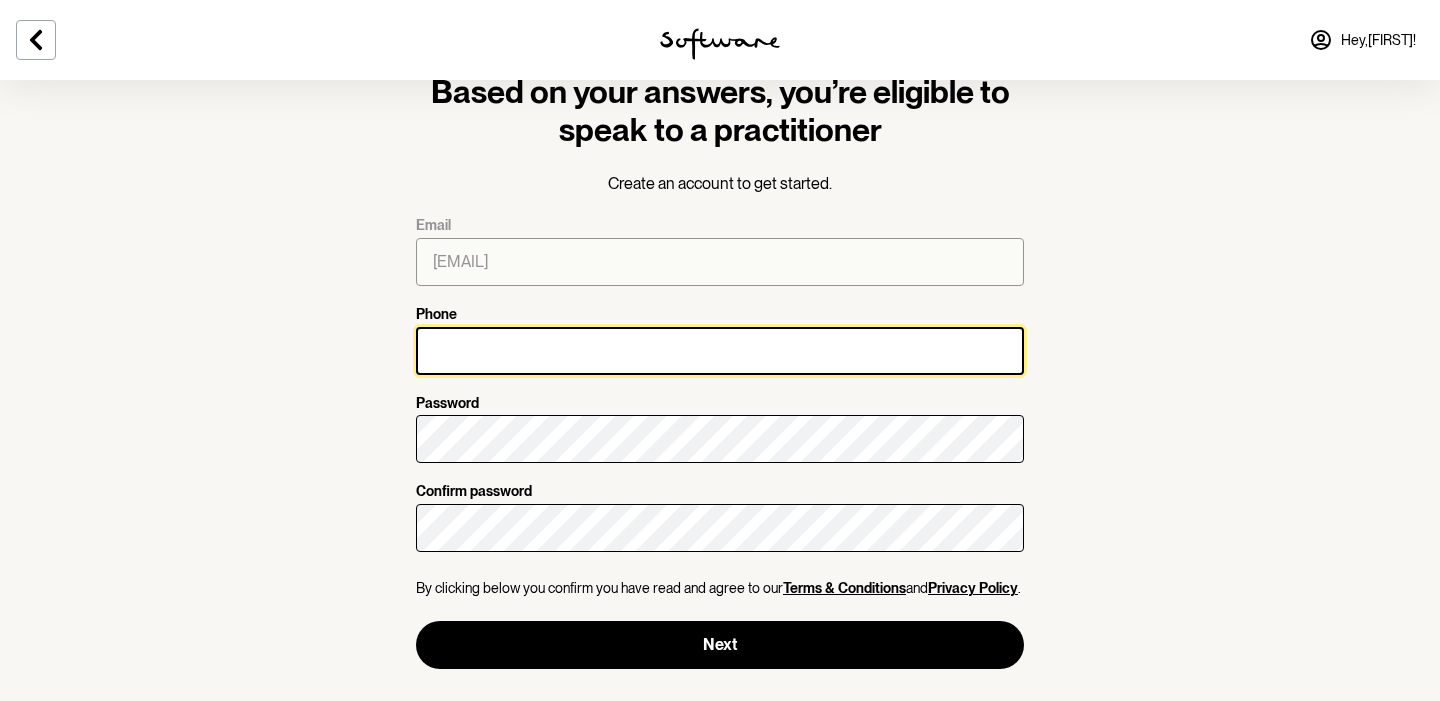 click on "Phone" at bounding box center [720, 351] 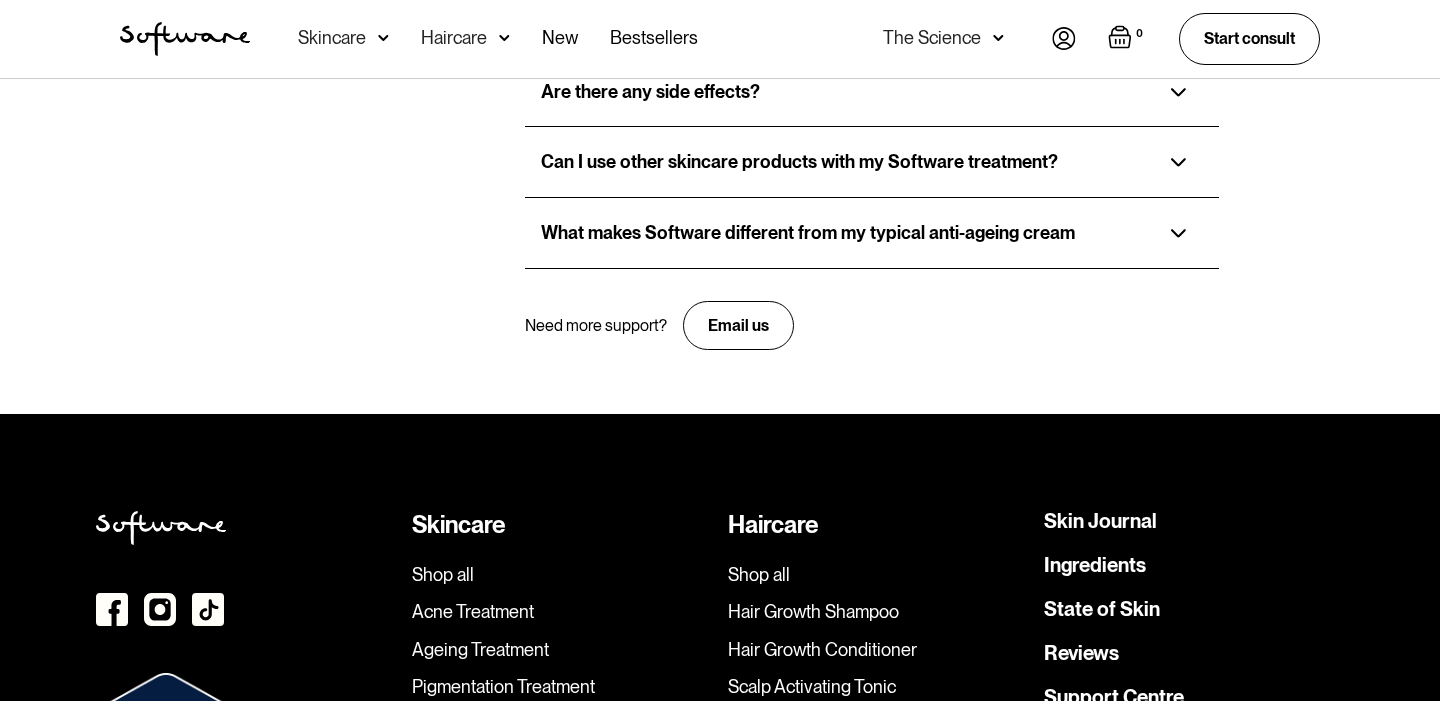 scroll, scrollTop: 4765, scrollLeft: 0, axis: vertical 